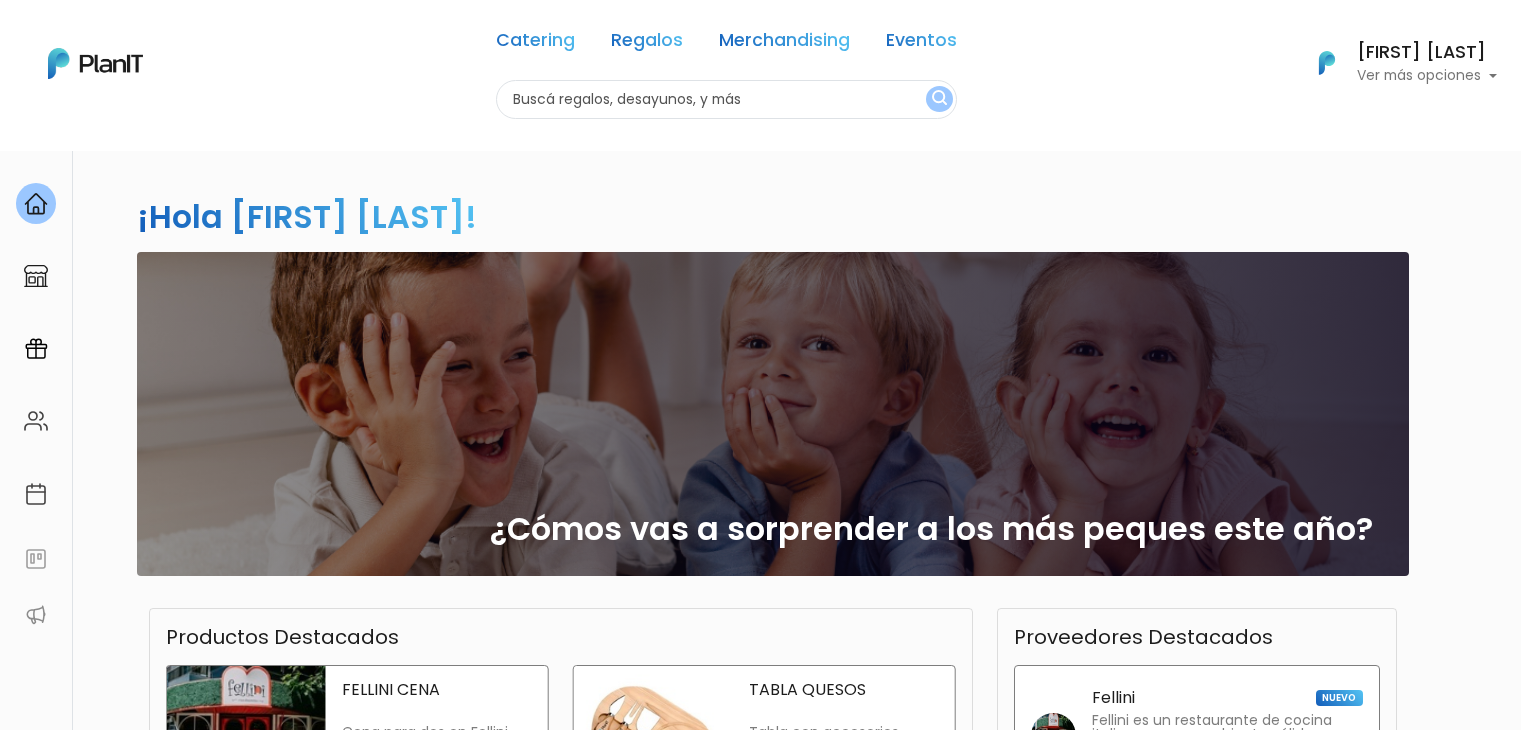 scroll, scrollTop: 0, scrollLeft: 0, axis: both 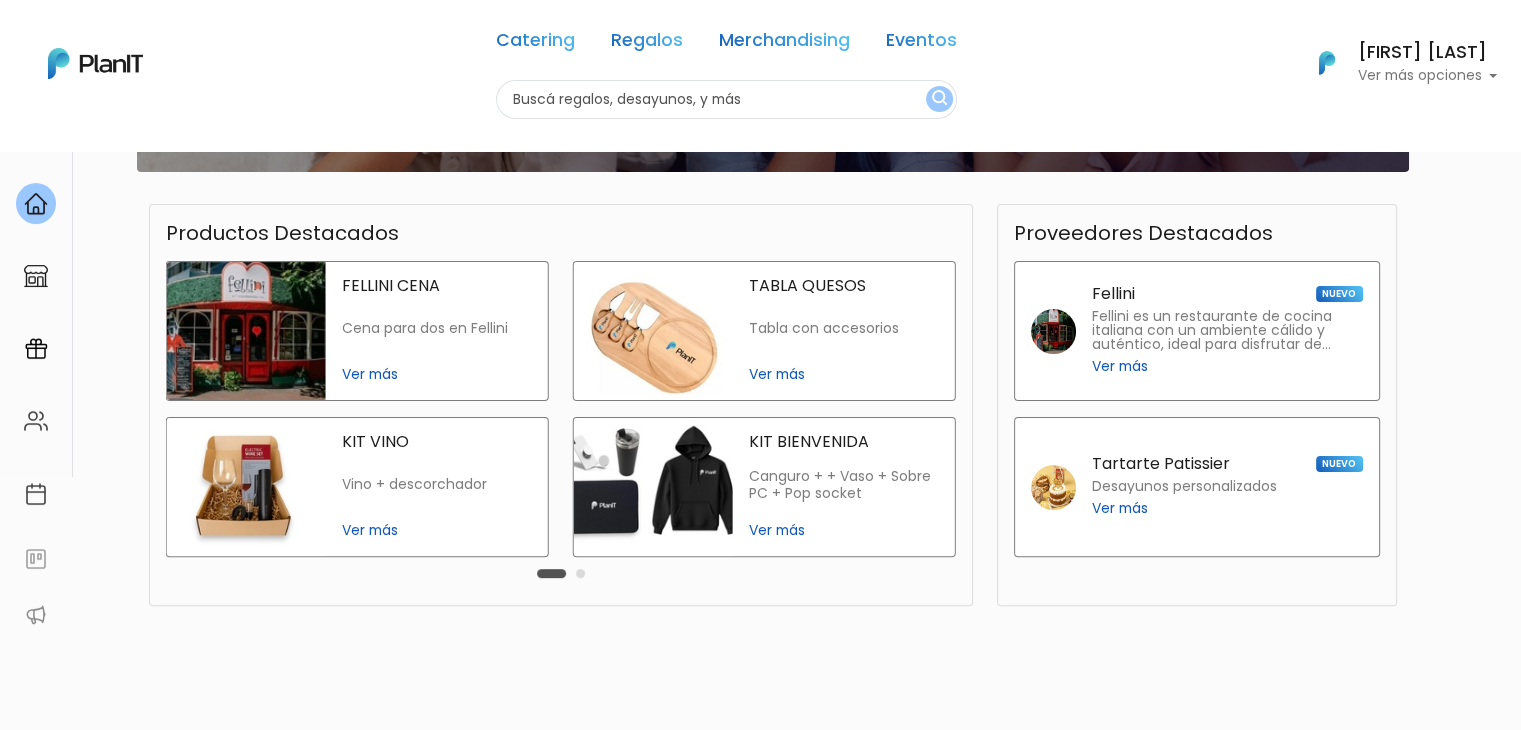 click at bounding box center [726, 99] 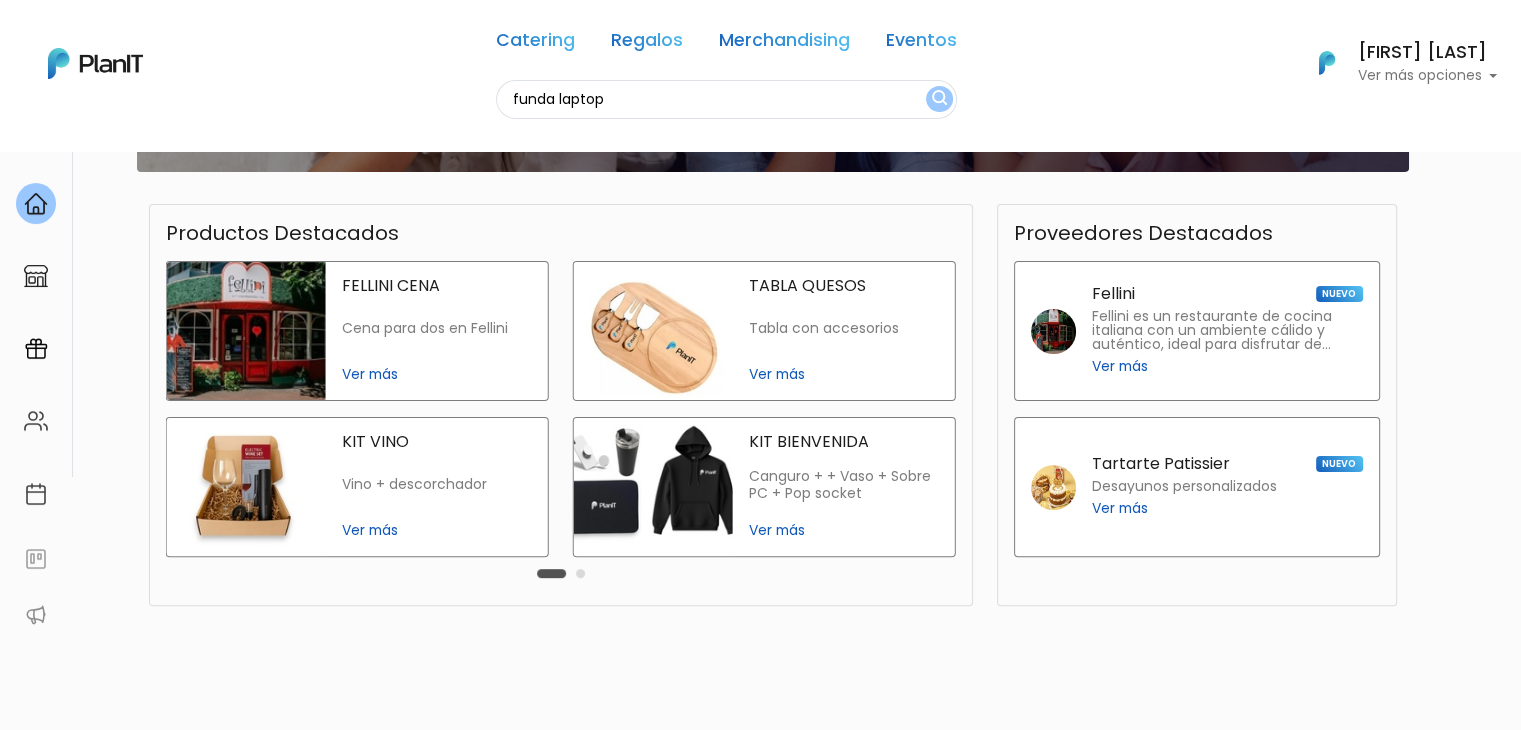 type on "funda laptop" 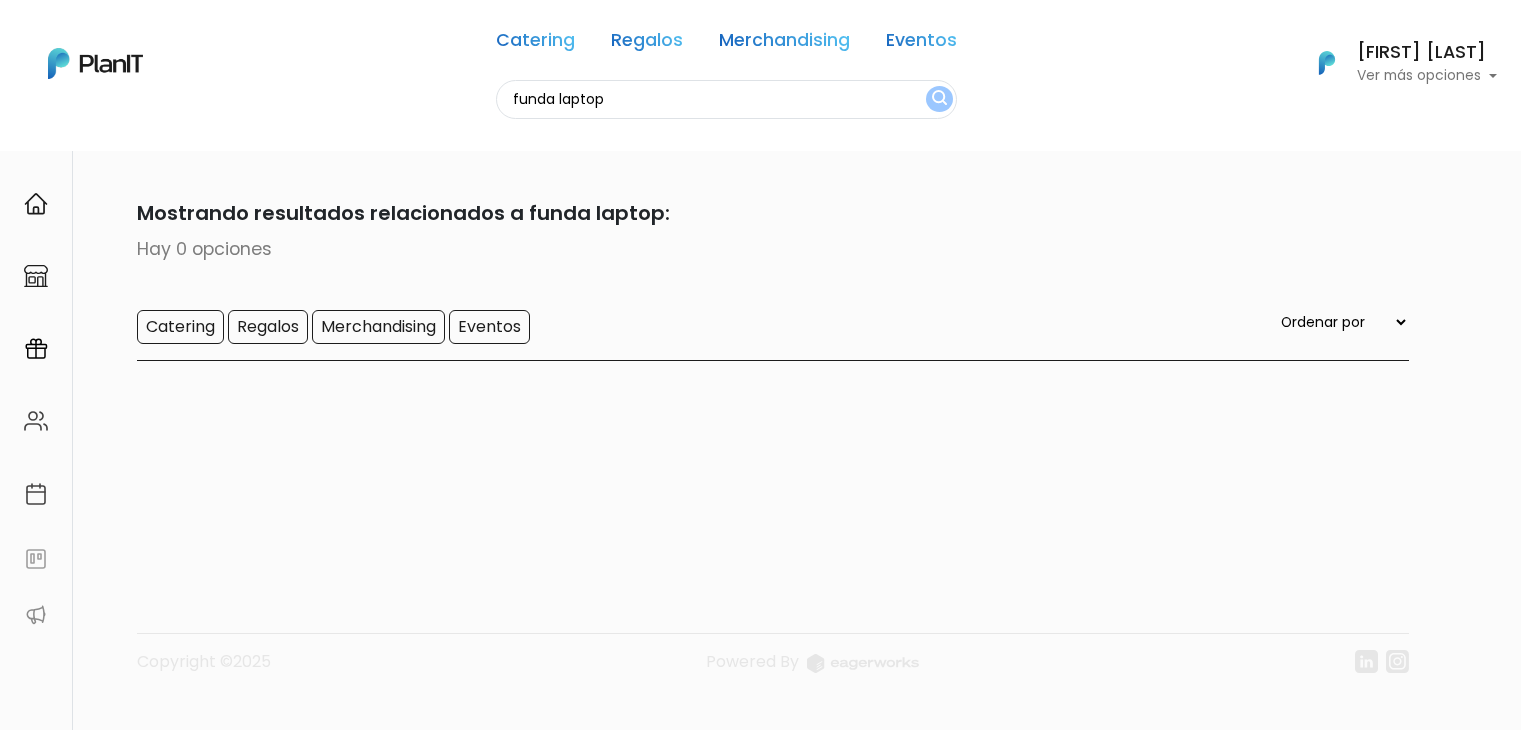 scroll, scrollTop: 0, scrollLeft: 0, axis: both 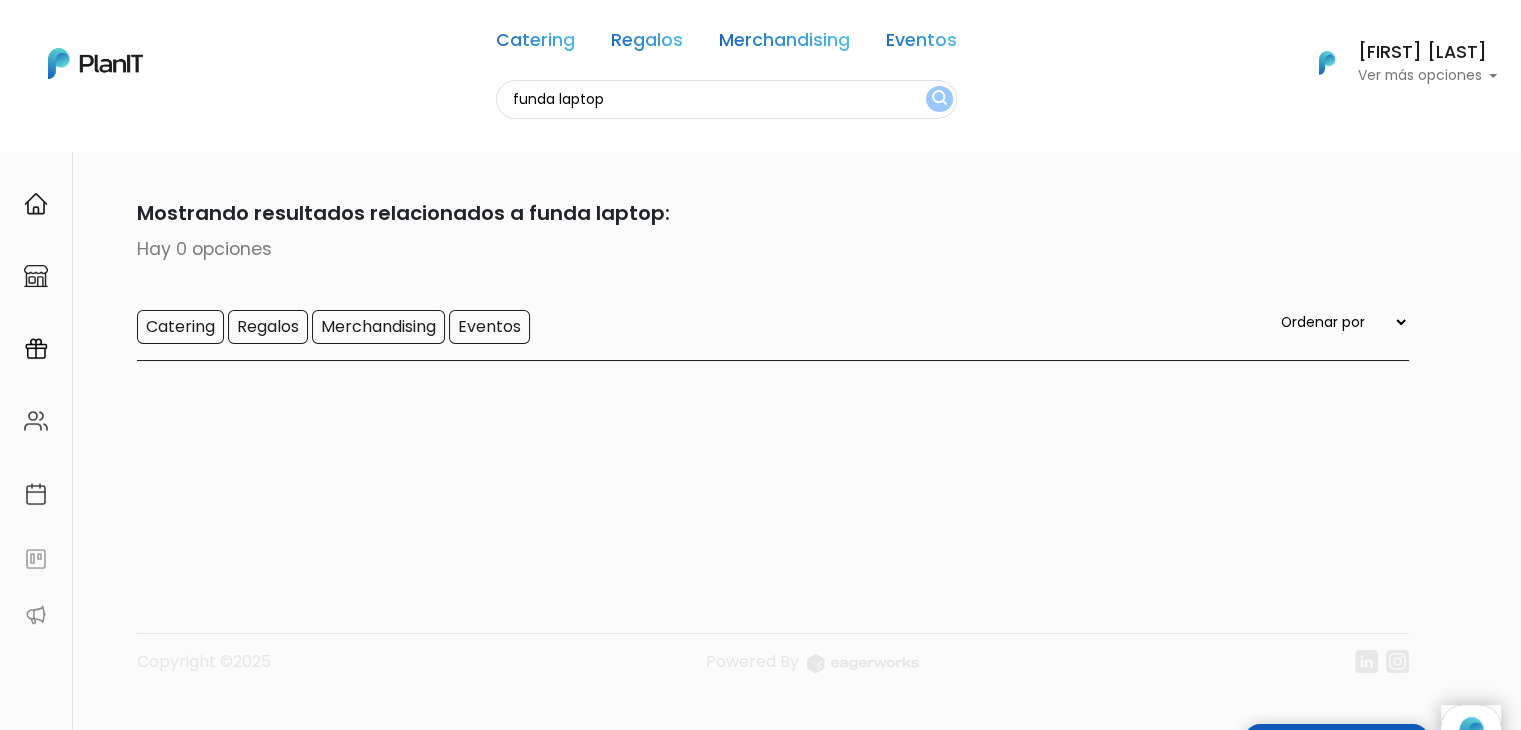 click on "funda laptop" at bounding box center (726, 99) 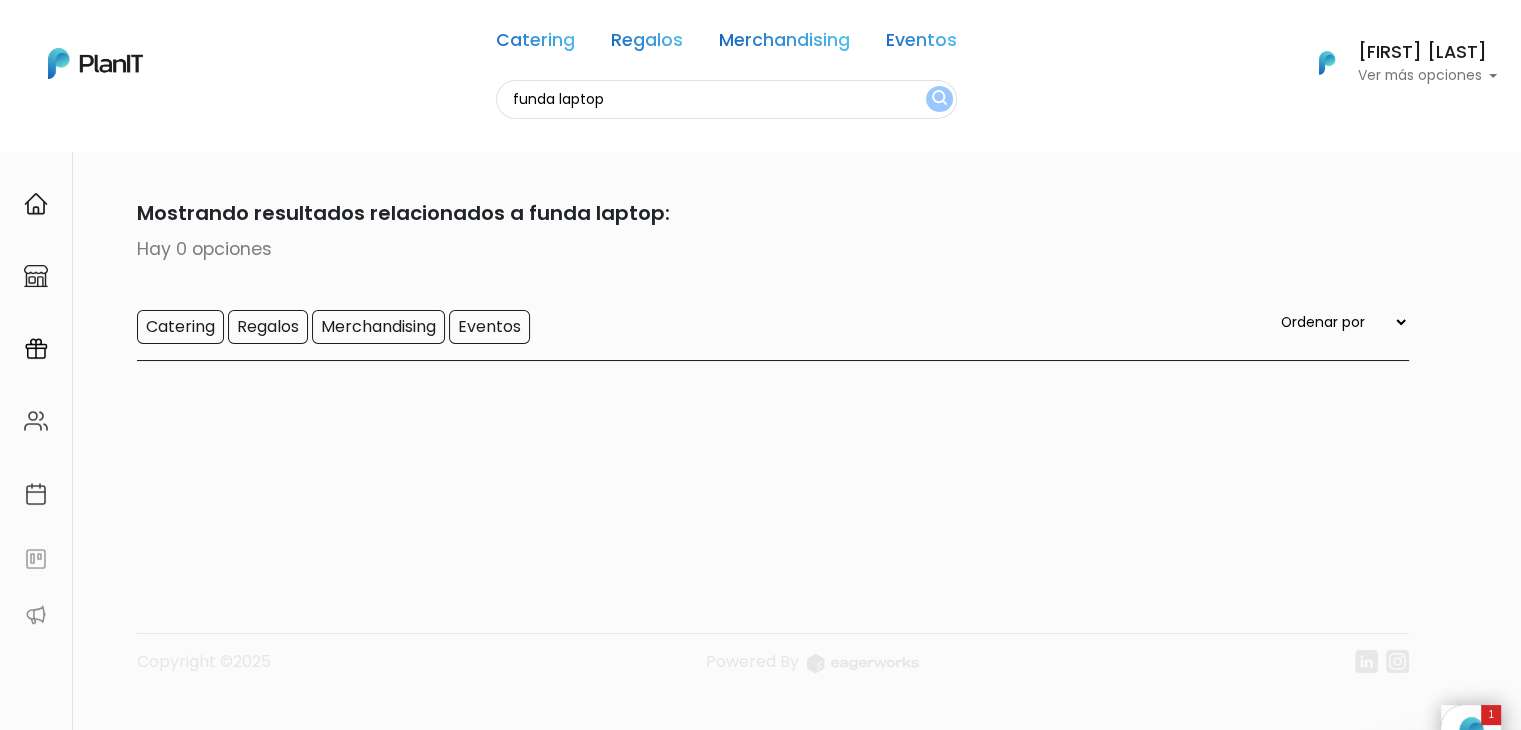 scroll, scrollTop: 0, scrollLeft: 0, axis: both 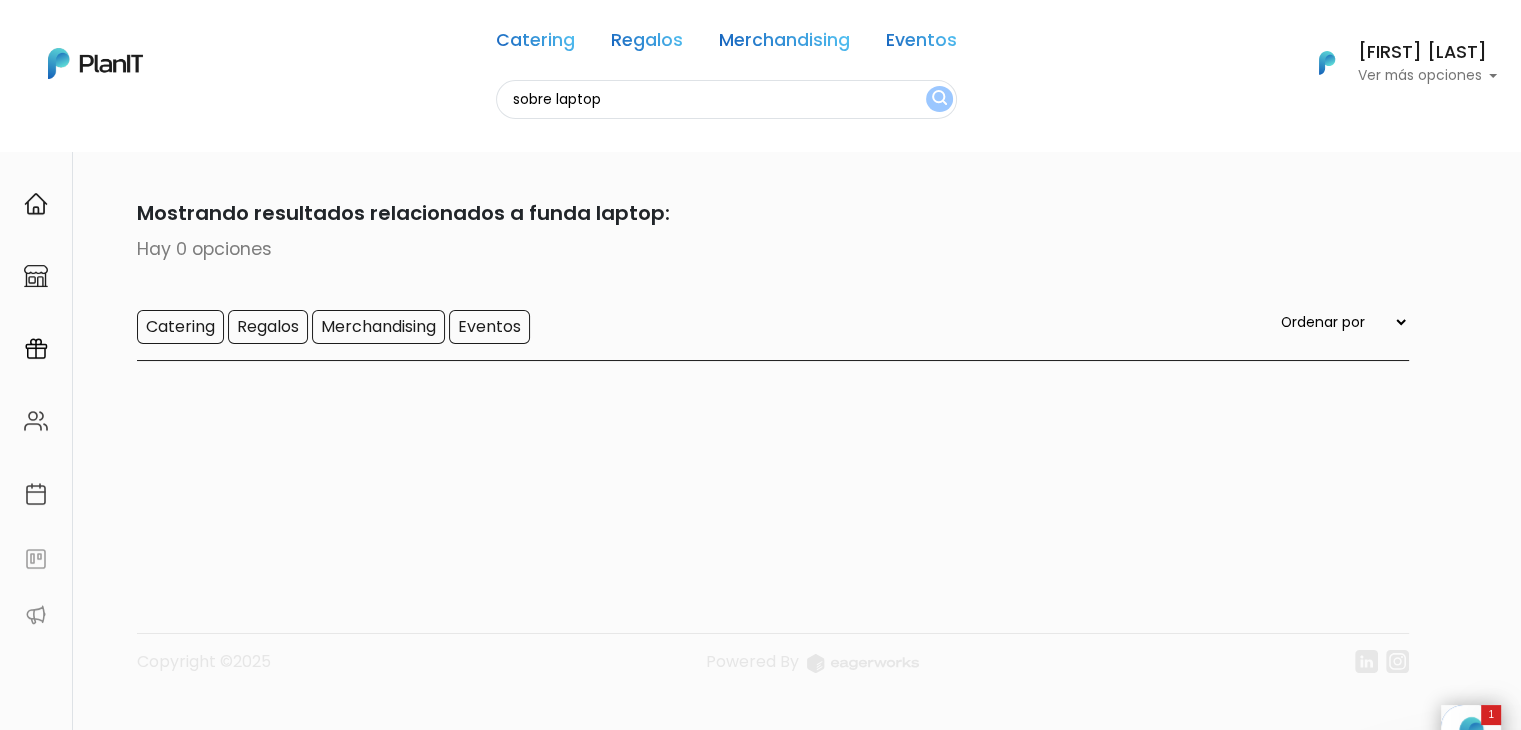 type on "sobre laptop" 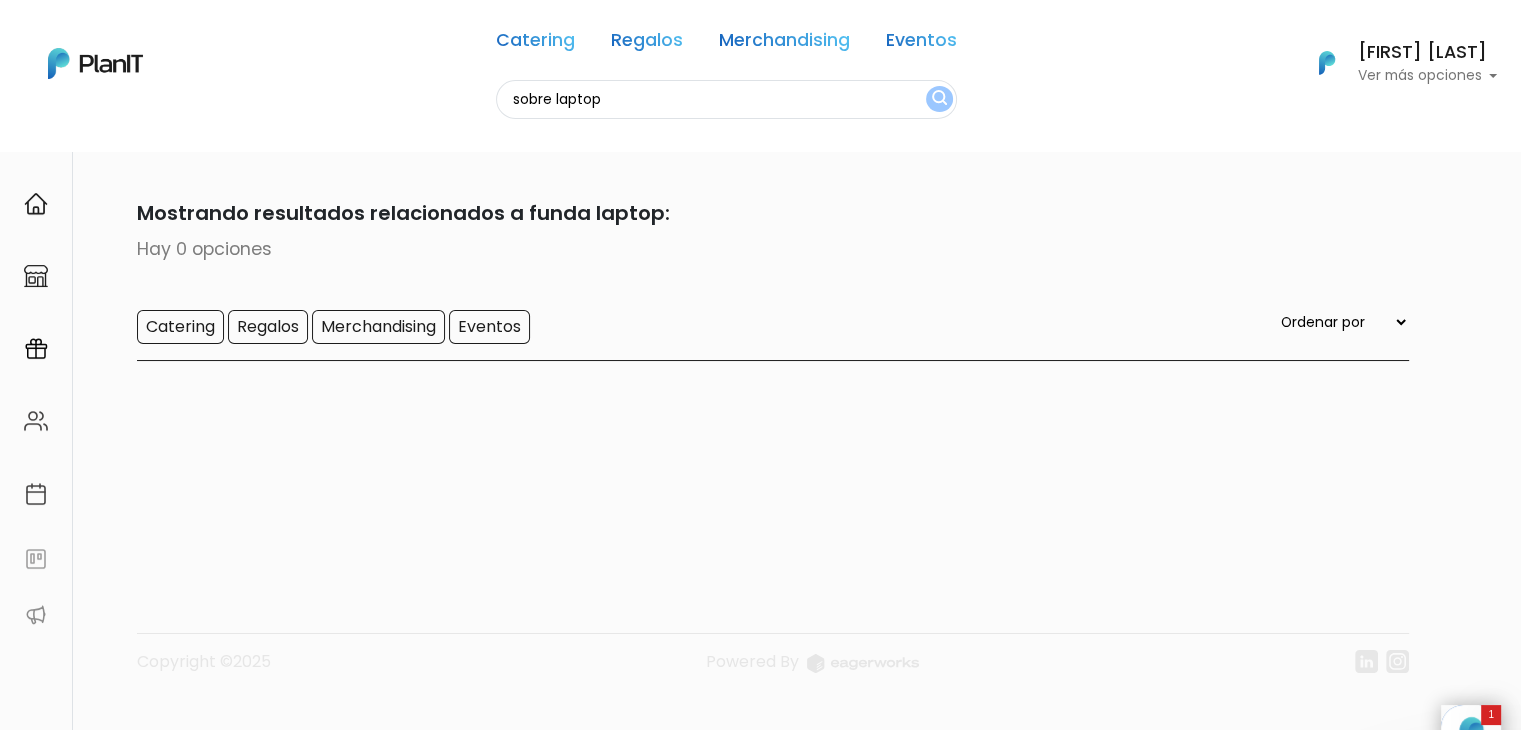 click at bounding box center (939, 99) 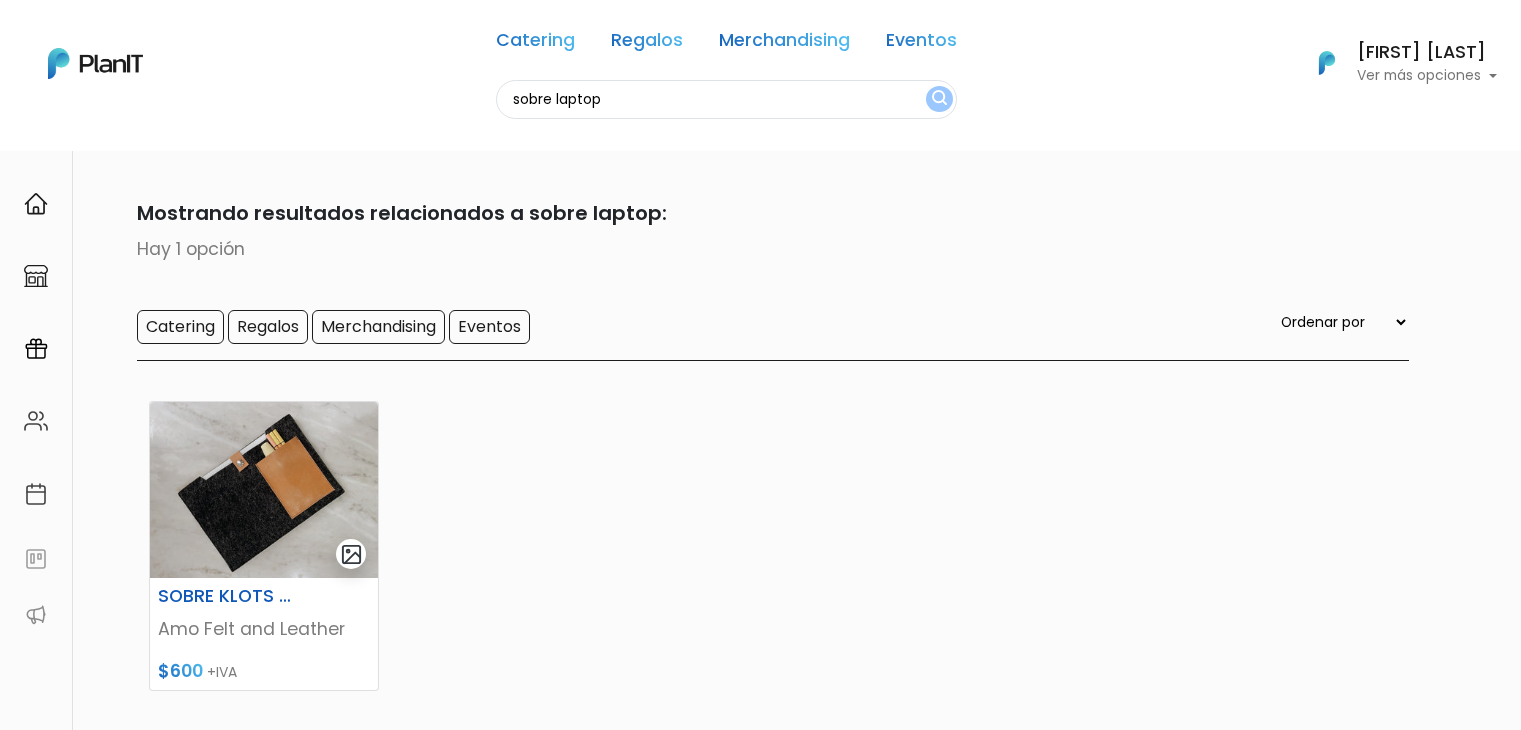 scroll, scrollTop: 0, scrollLeft: 0, axis: both 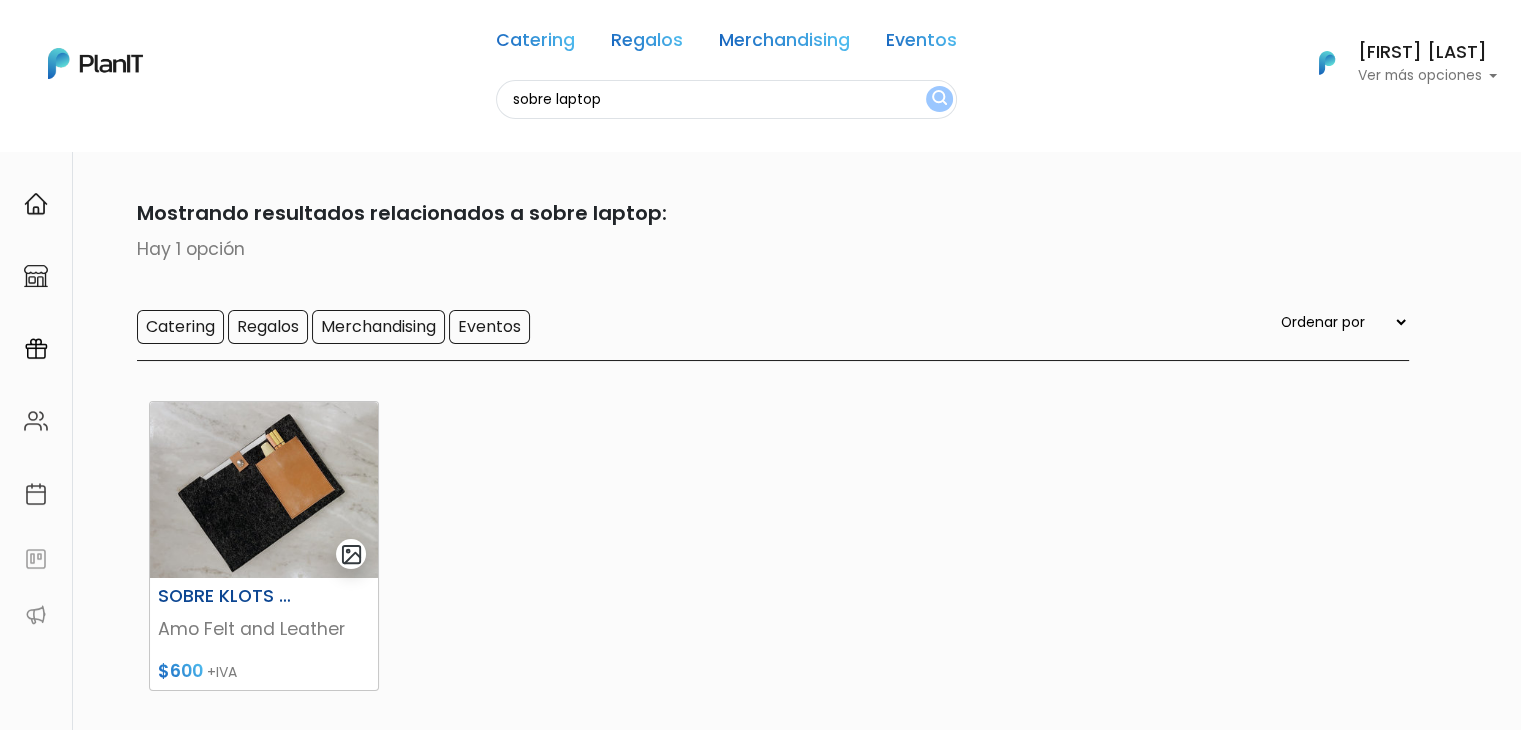 click on "SOBRE KLOTS CHICO" at bounding box center (225, 596) 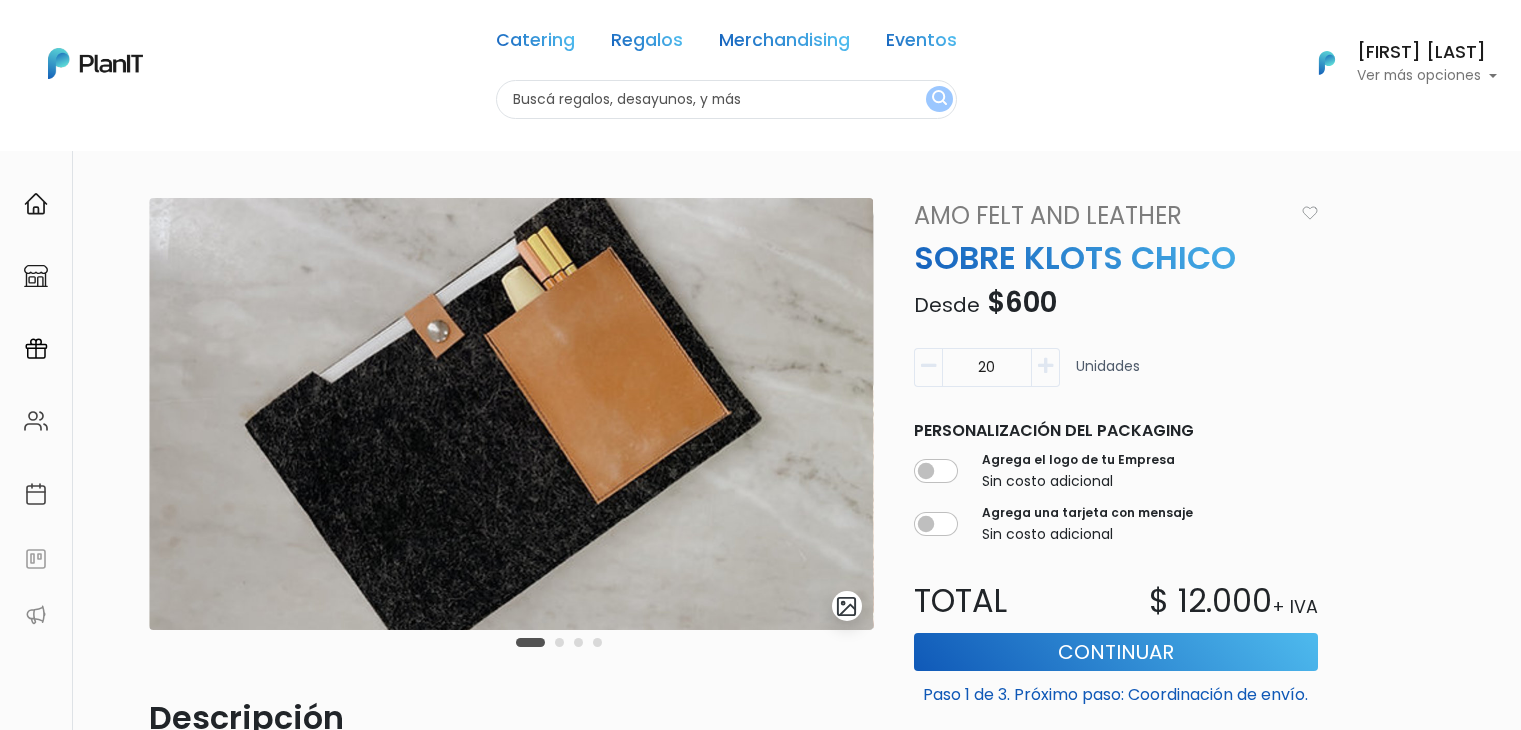 scroll, scrollTop: 0, scrollLeft: 0, axis: both 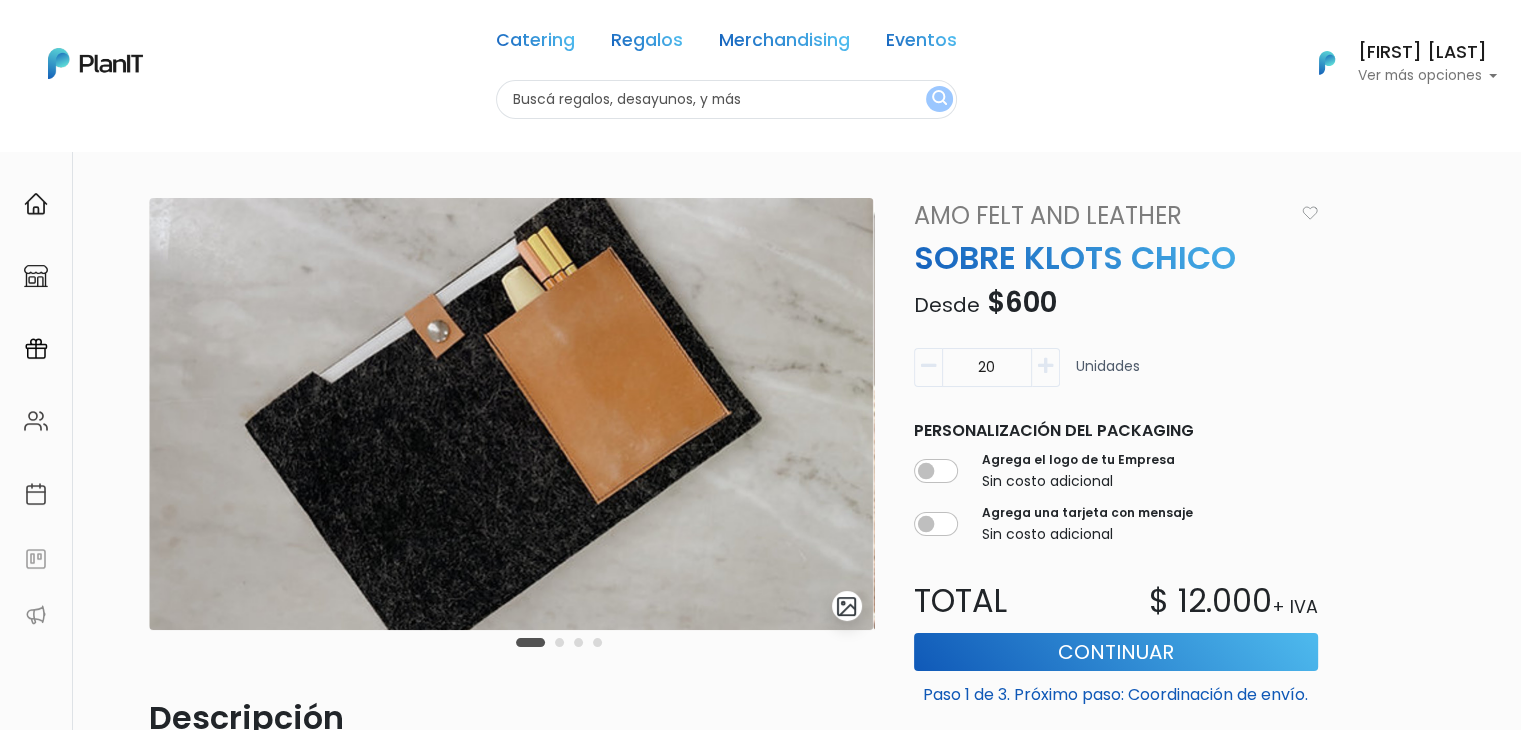 click at bounding box center (559, 642) 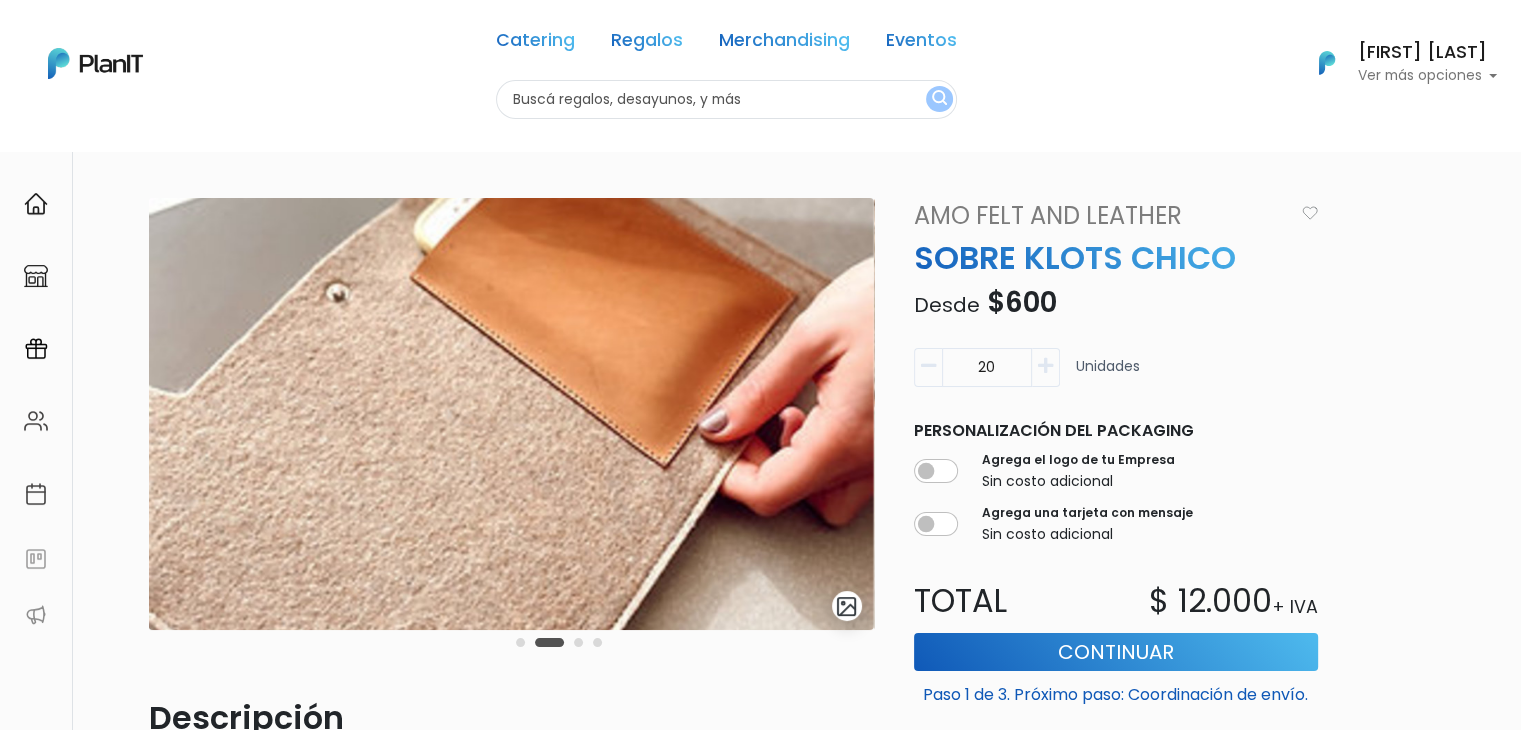 click at bounding box center (578, 642) 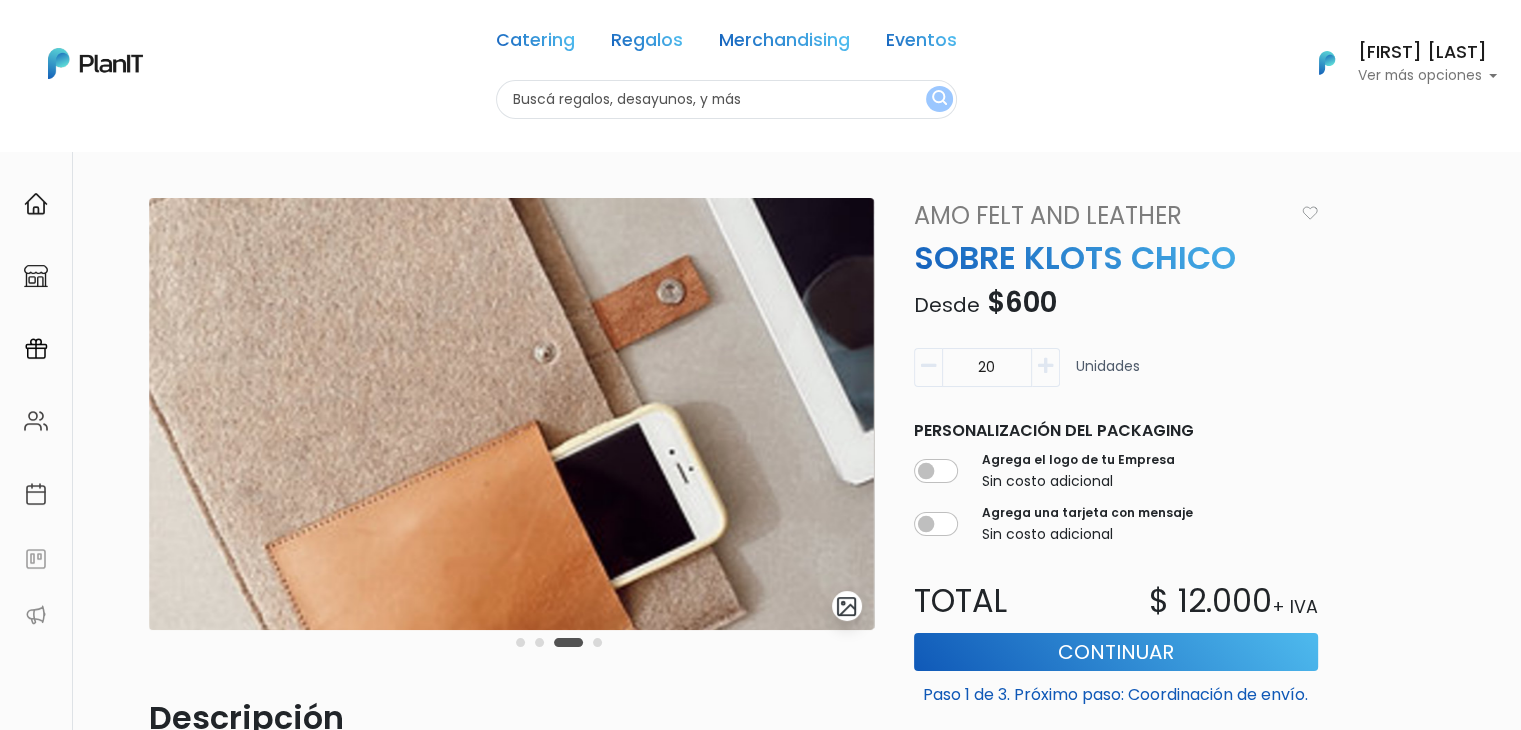 click at bounding box center [559, 642] 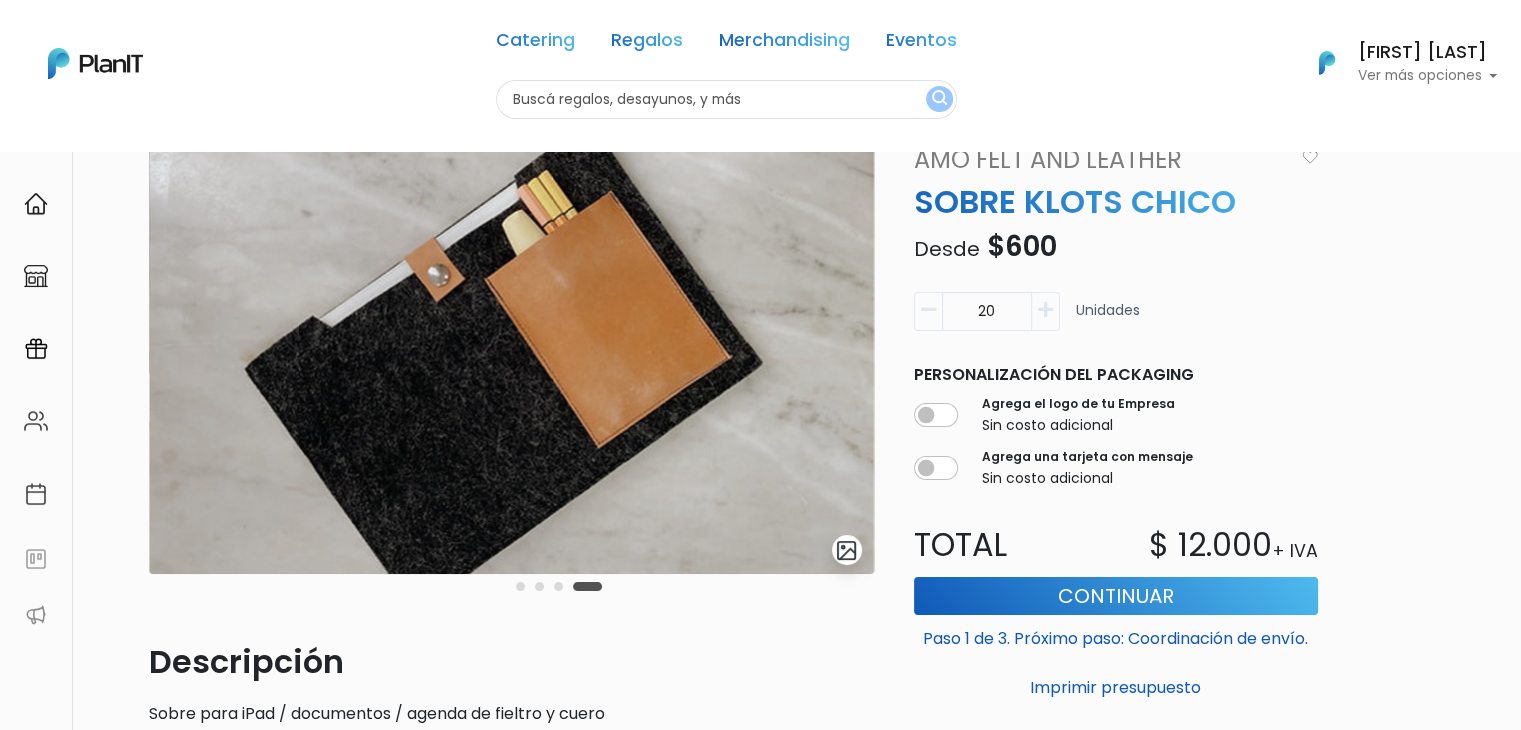 scroll, scrollTop: 0, scrollLeft: 0, axis: both 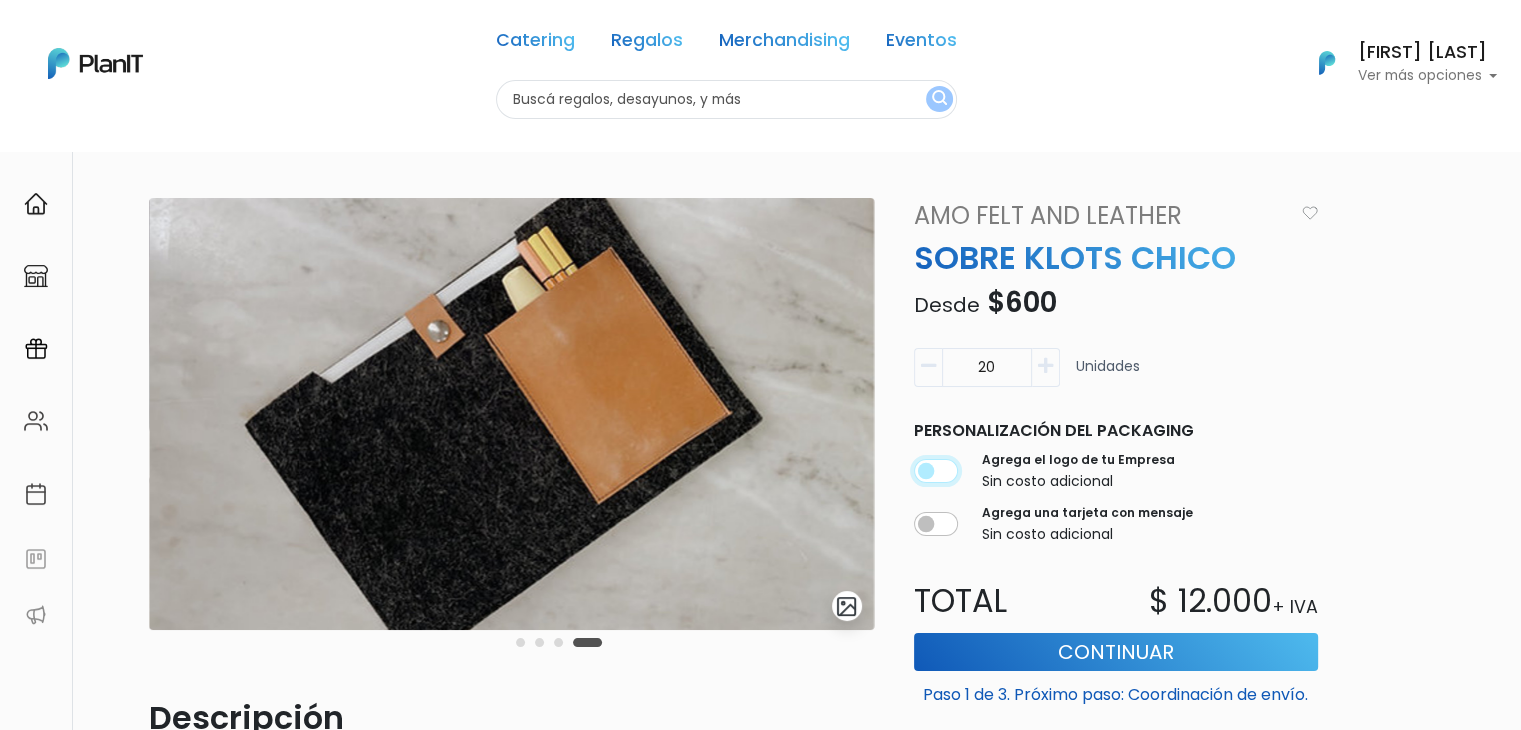 click at bounding box center (936, 471) 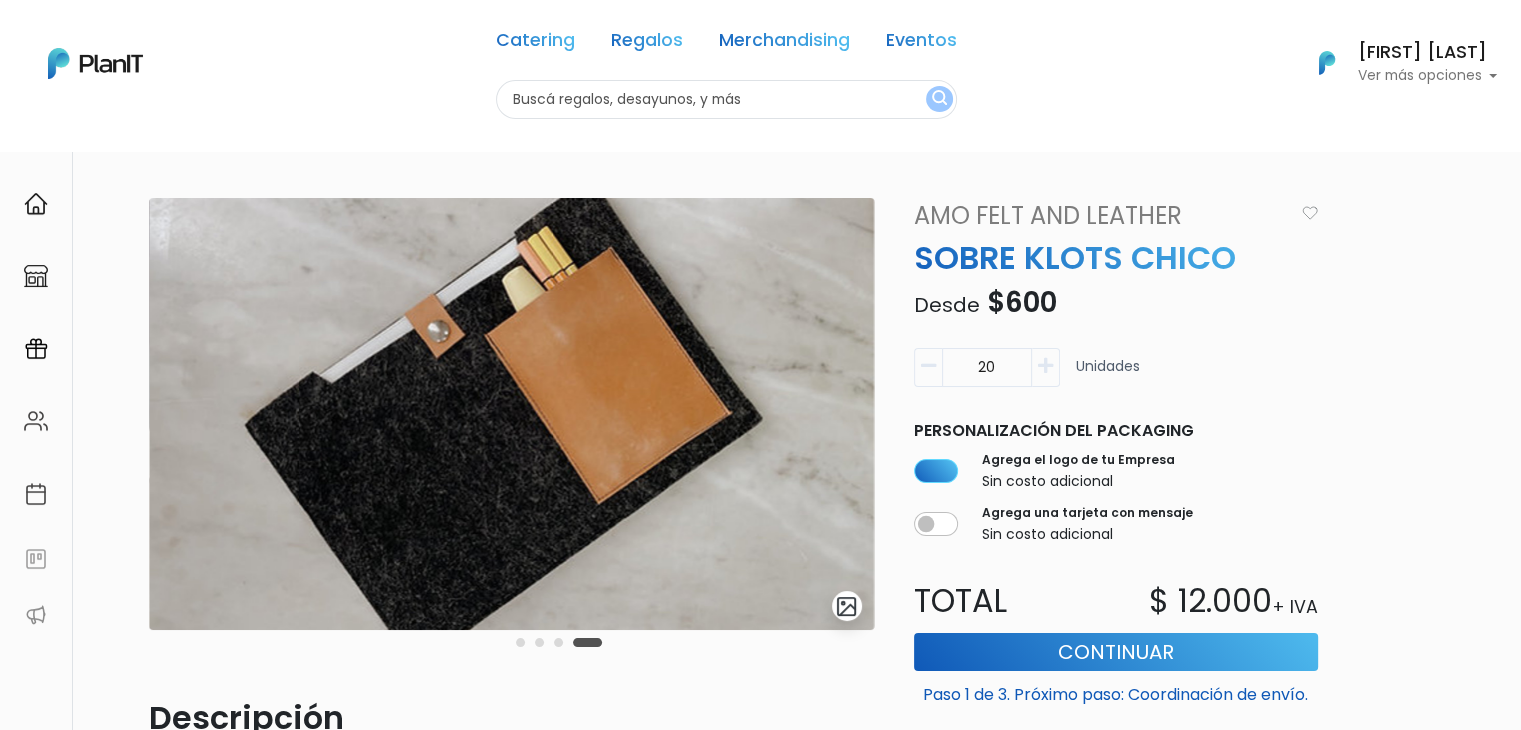 click at bounding box center (1045, 366) 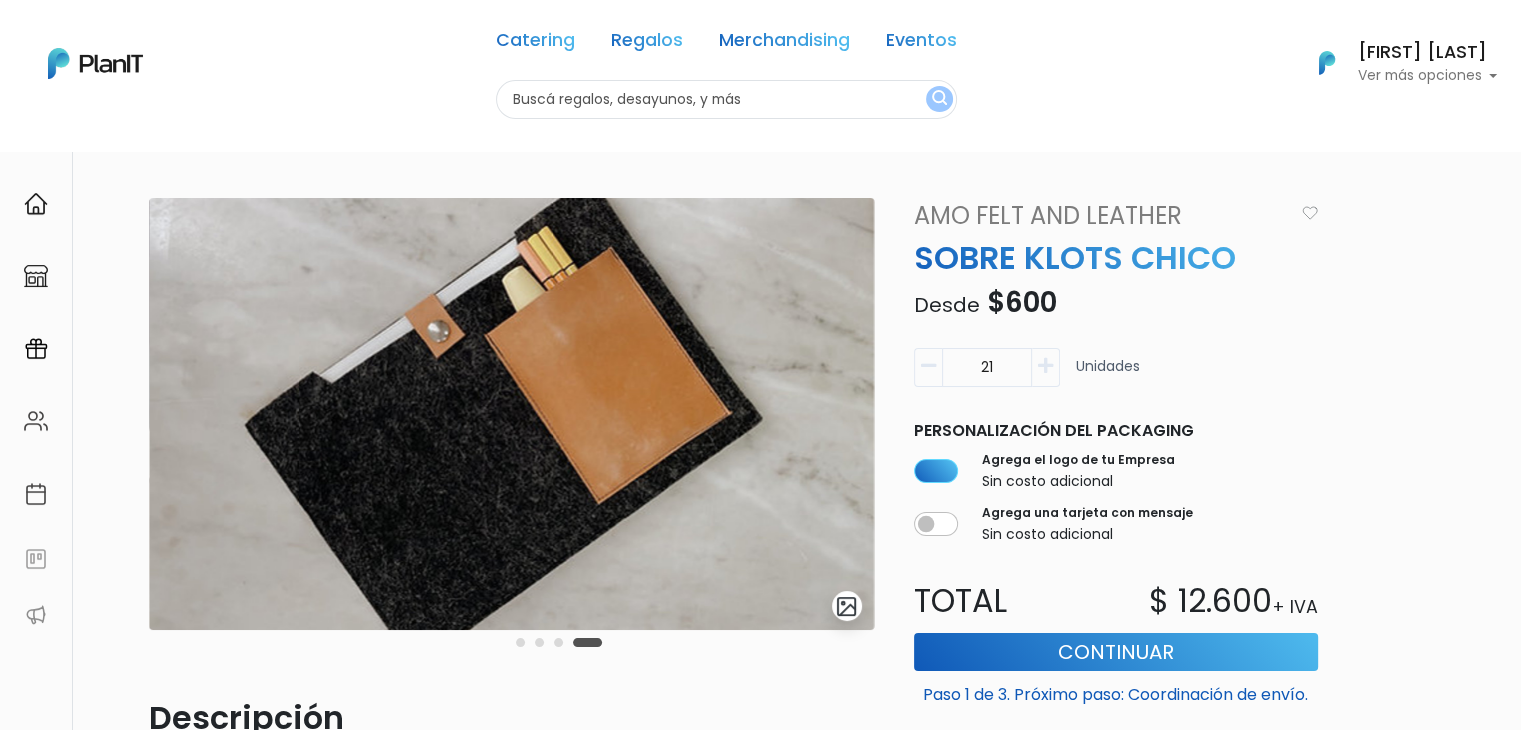 click at bounding box center [1045, 366] 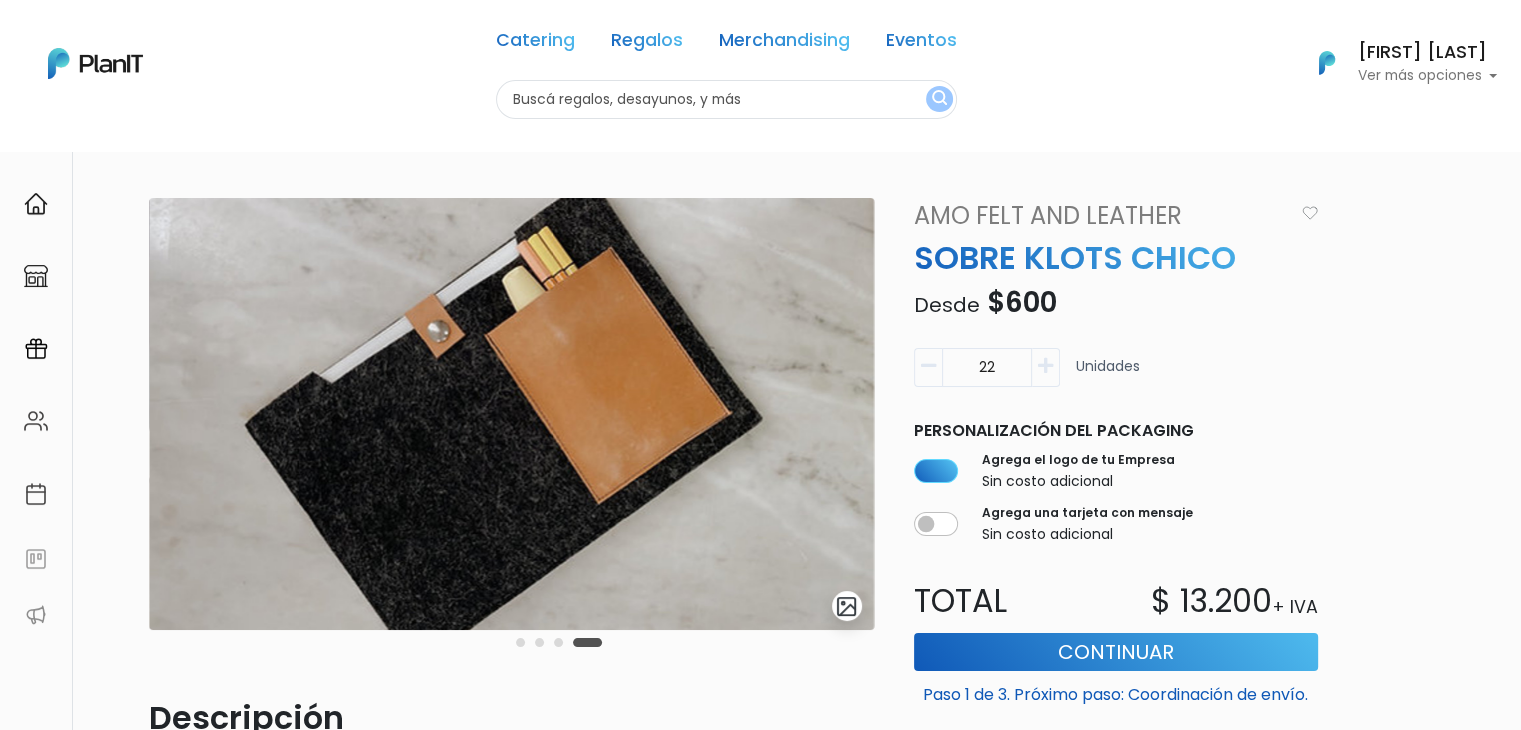 click at bounding box center [1045, 366] 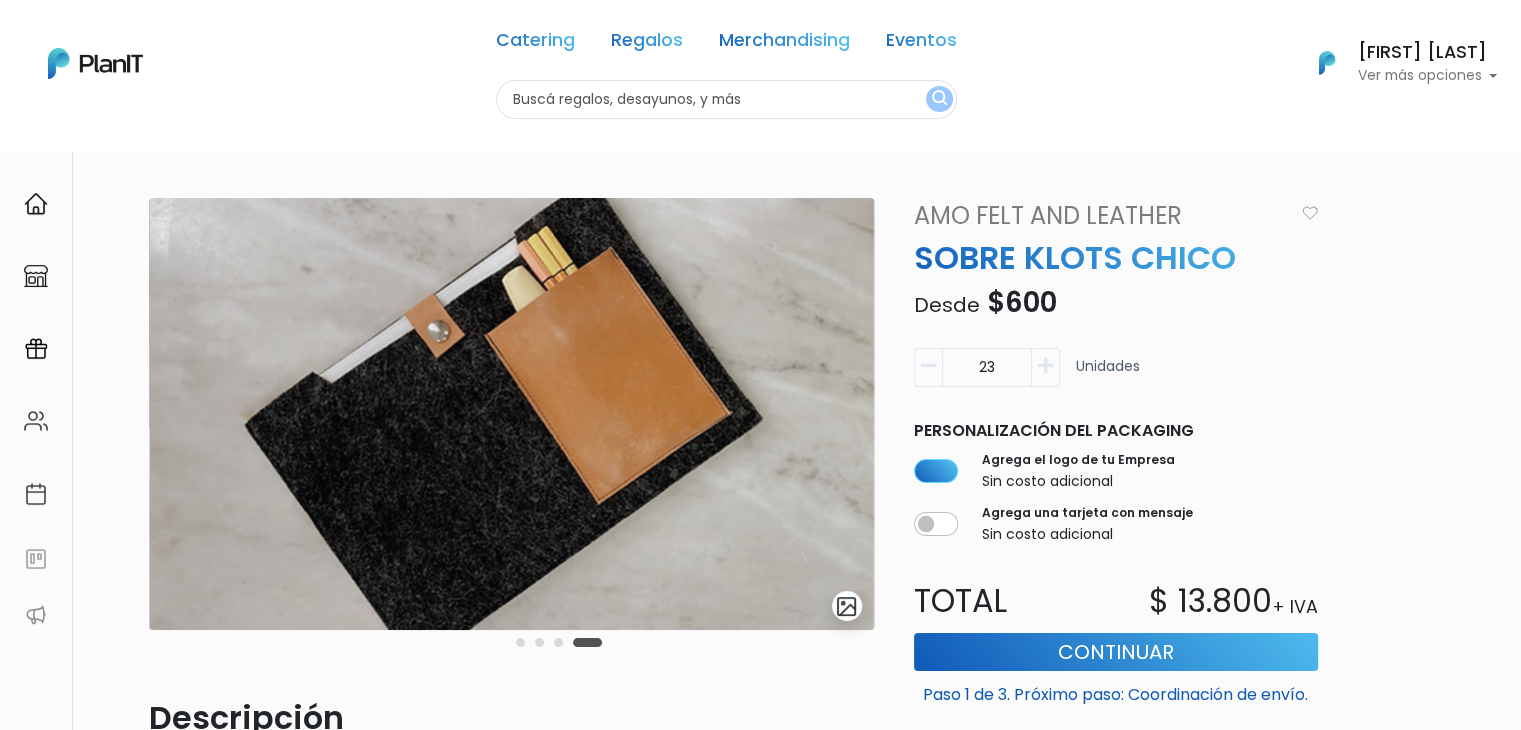 click at bounding box center [1045, 366] 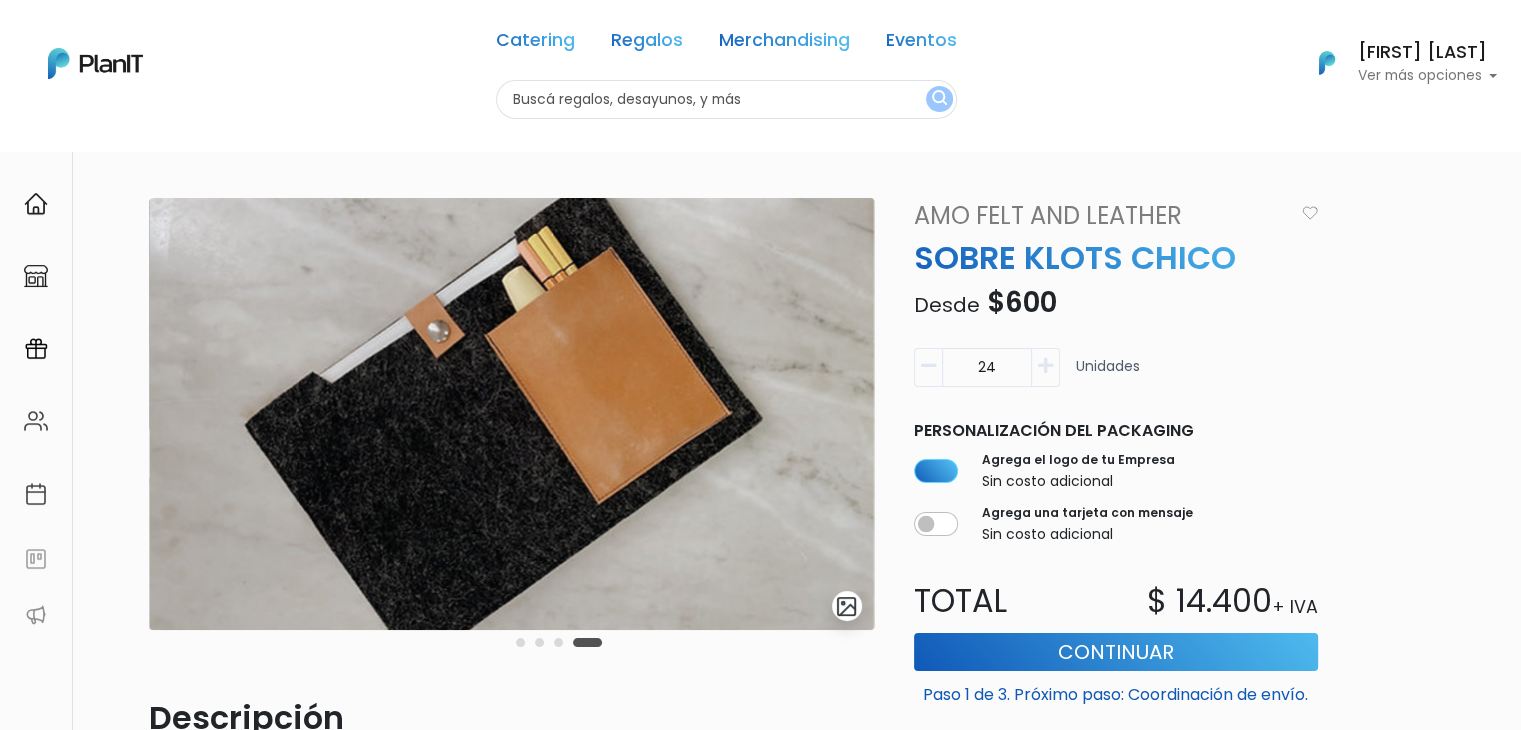 click at bounding box center [1045, 366] 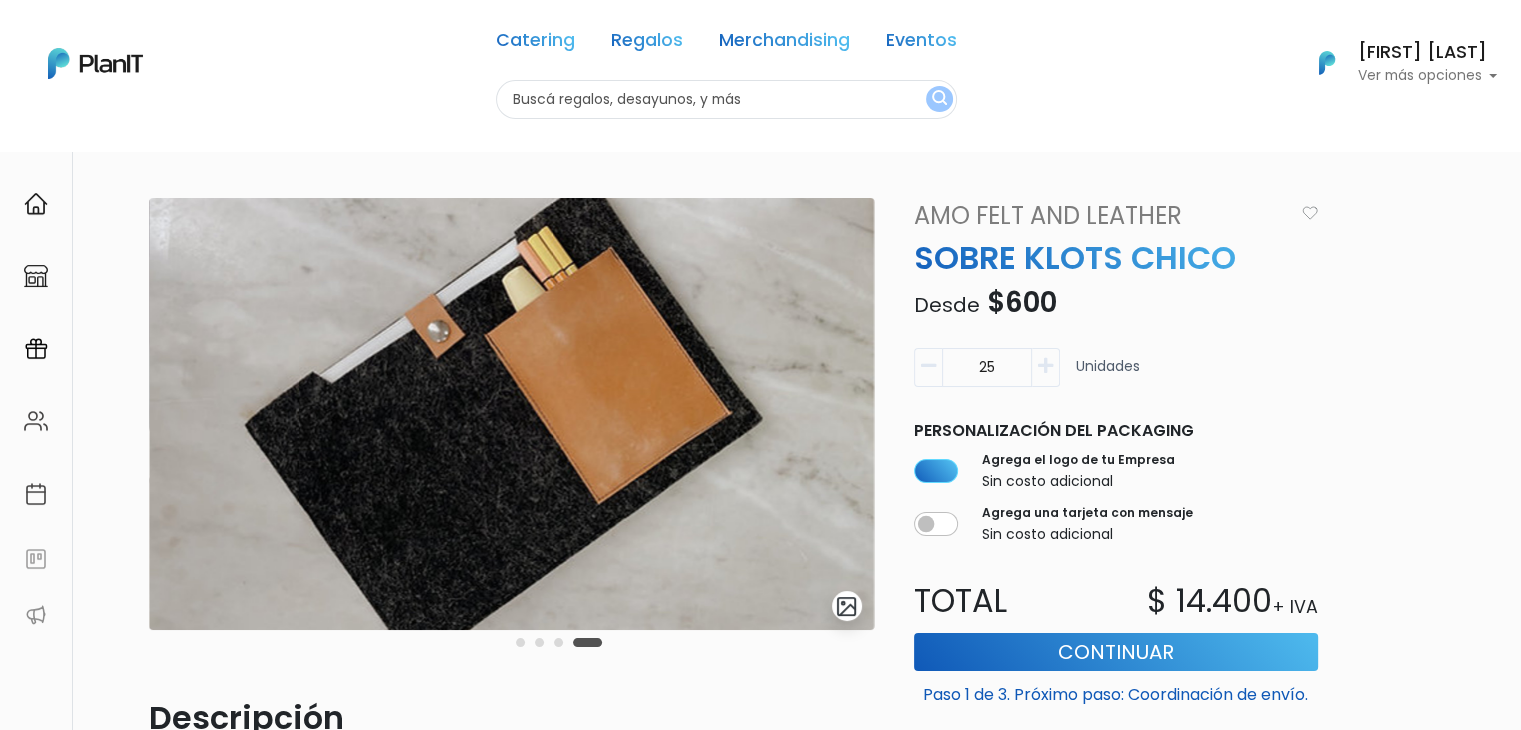 click at bounding box center (1045, 366) 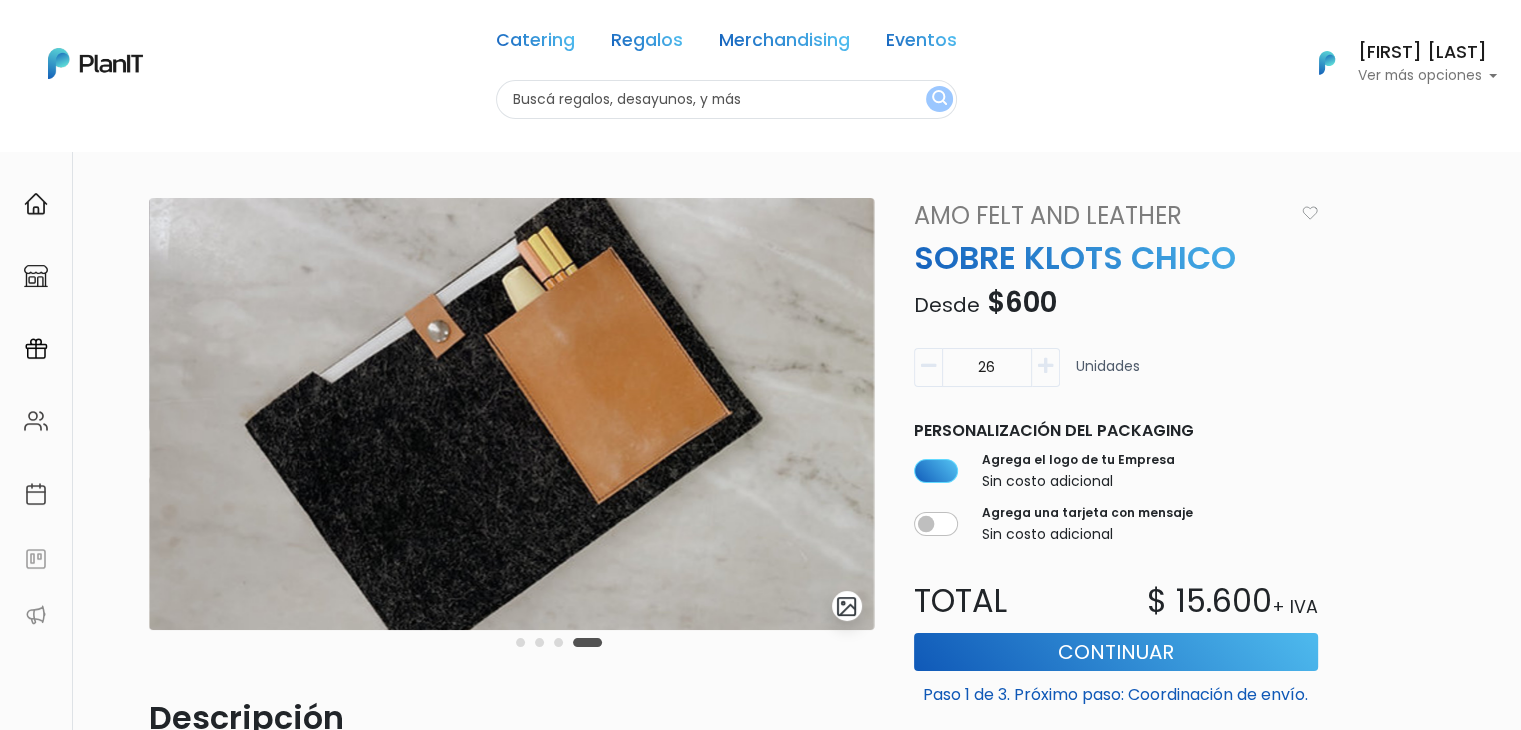 click at bounding box center [1045, 366] 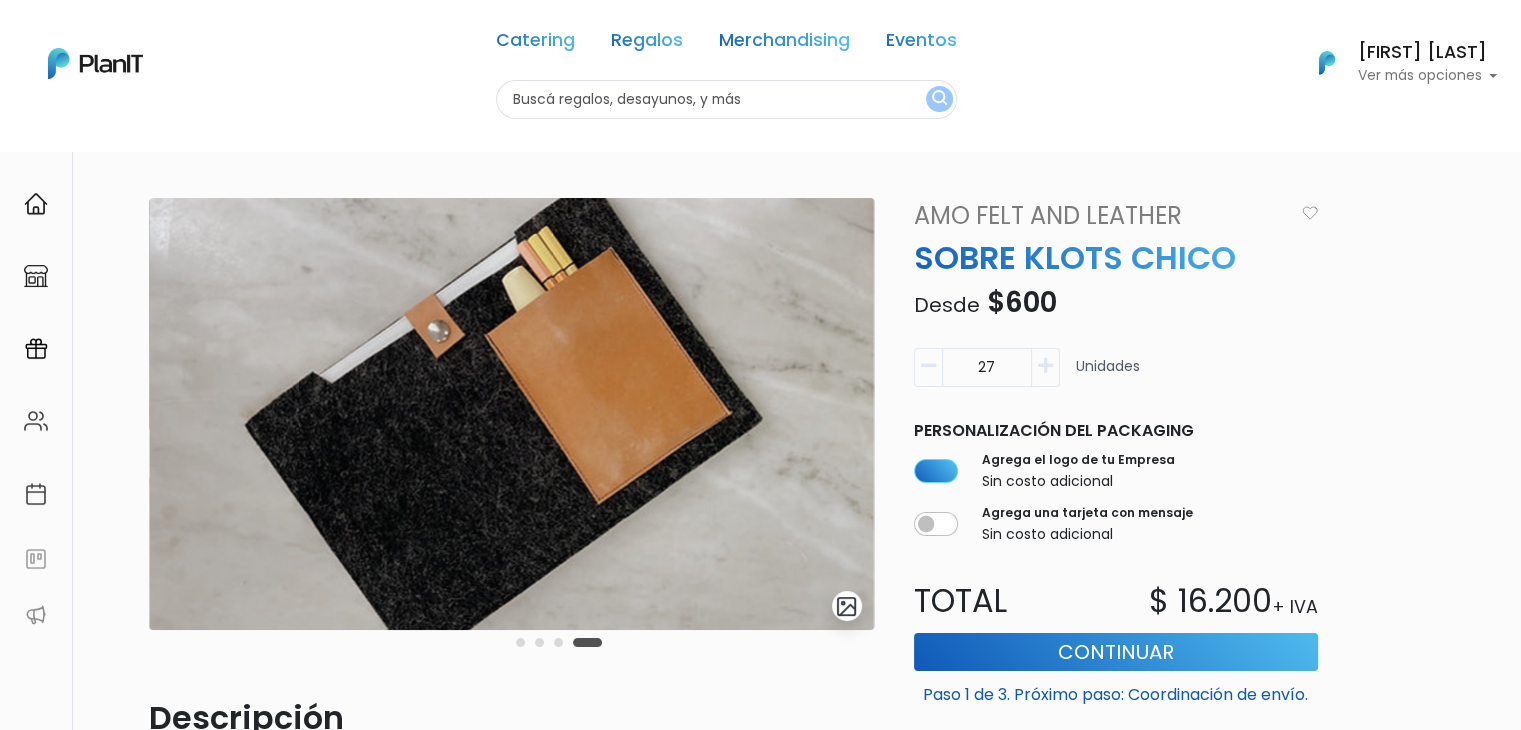 click at bounding box center (1045, 366) 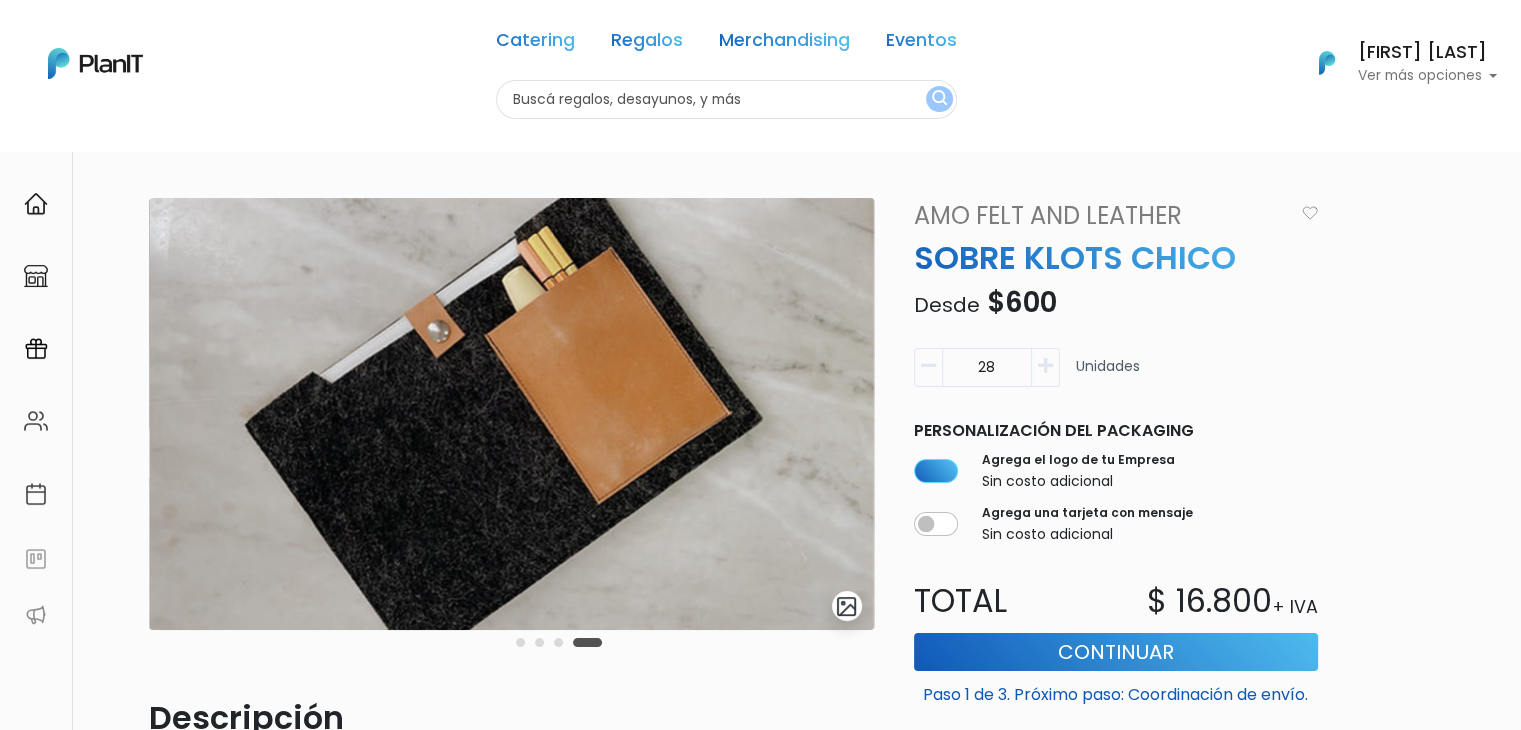 click at bounding box center (1045, 366) 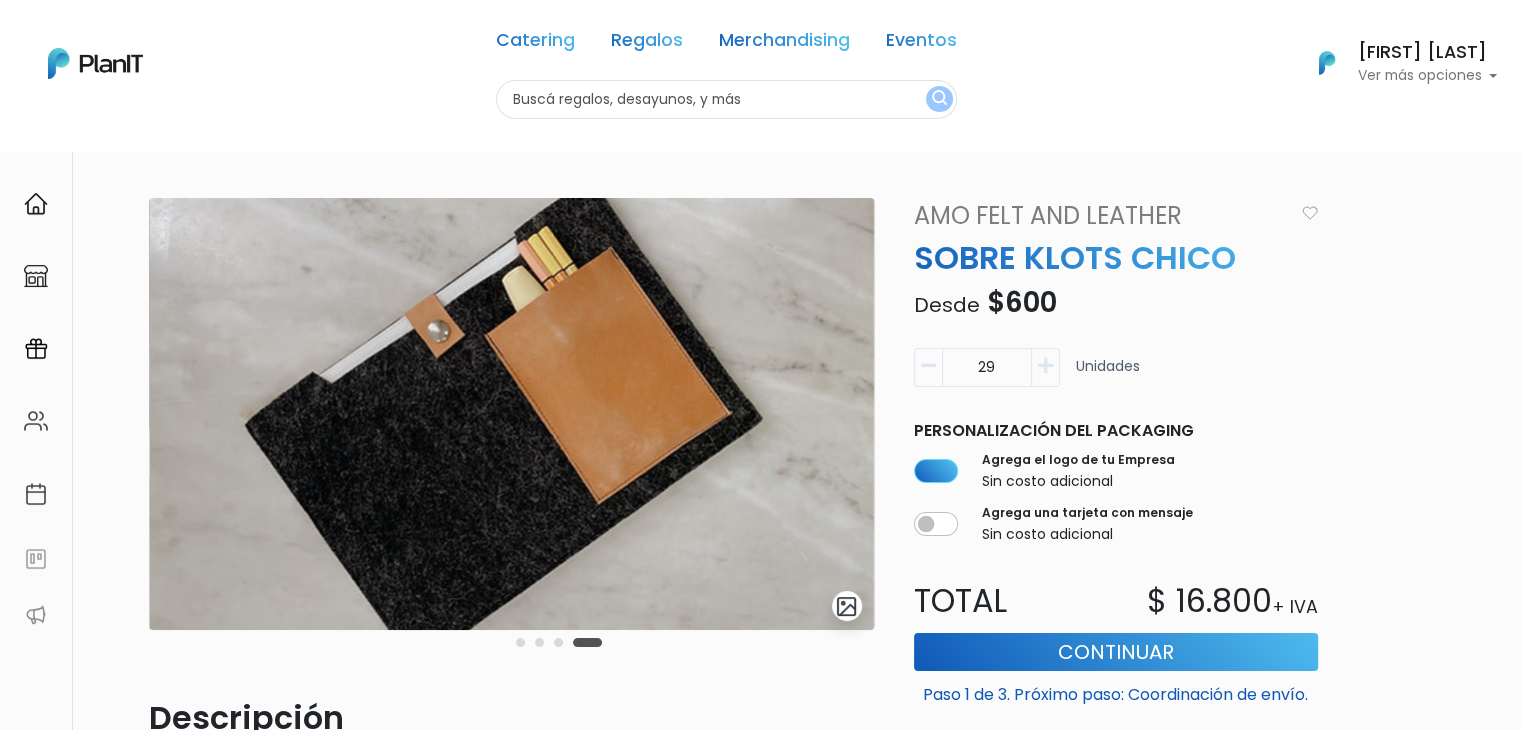 click at bounding box center [1045, 366] 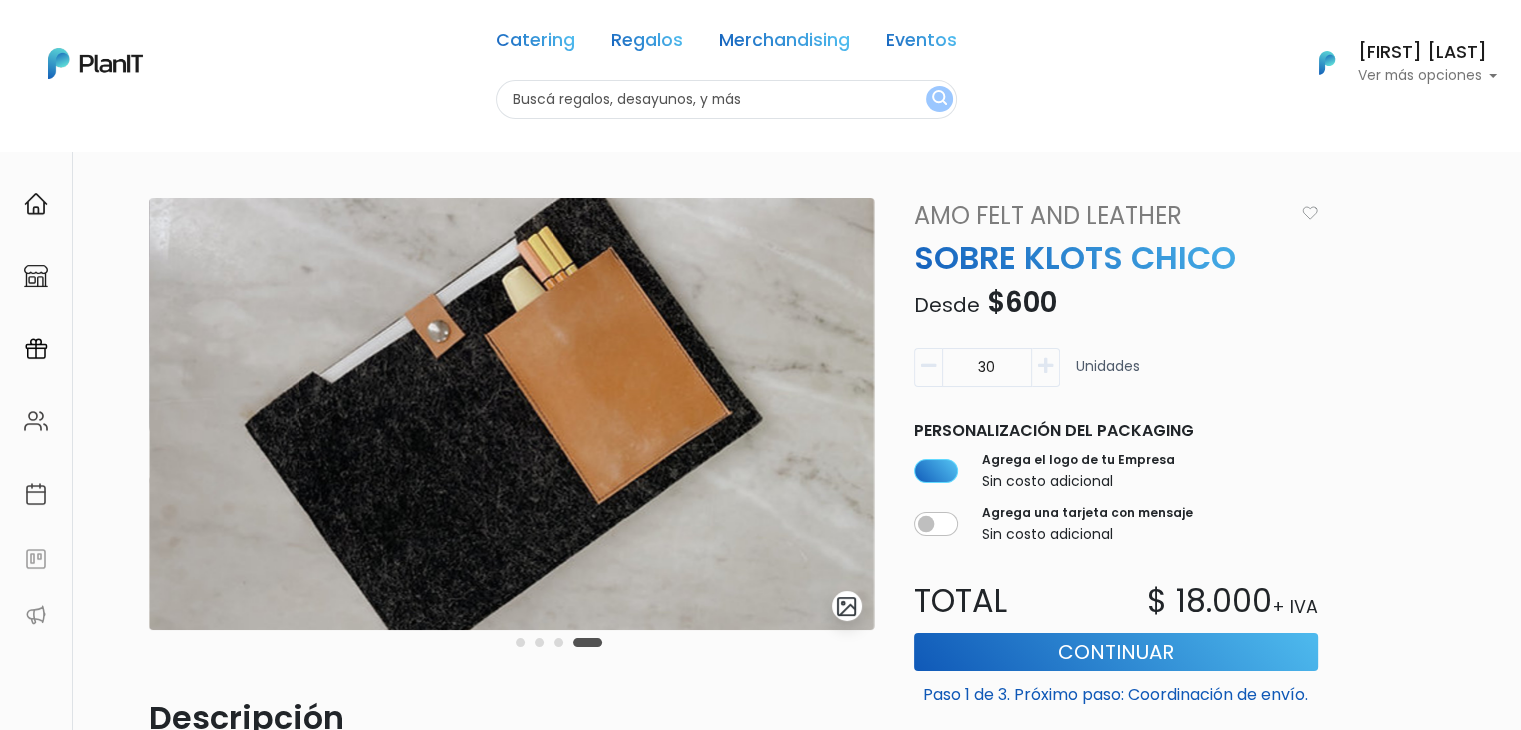 click at bounding box center [1045, 366] 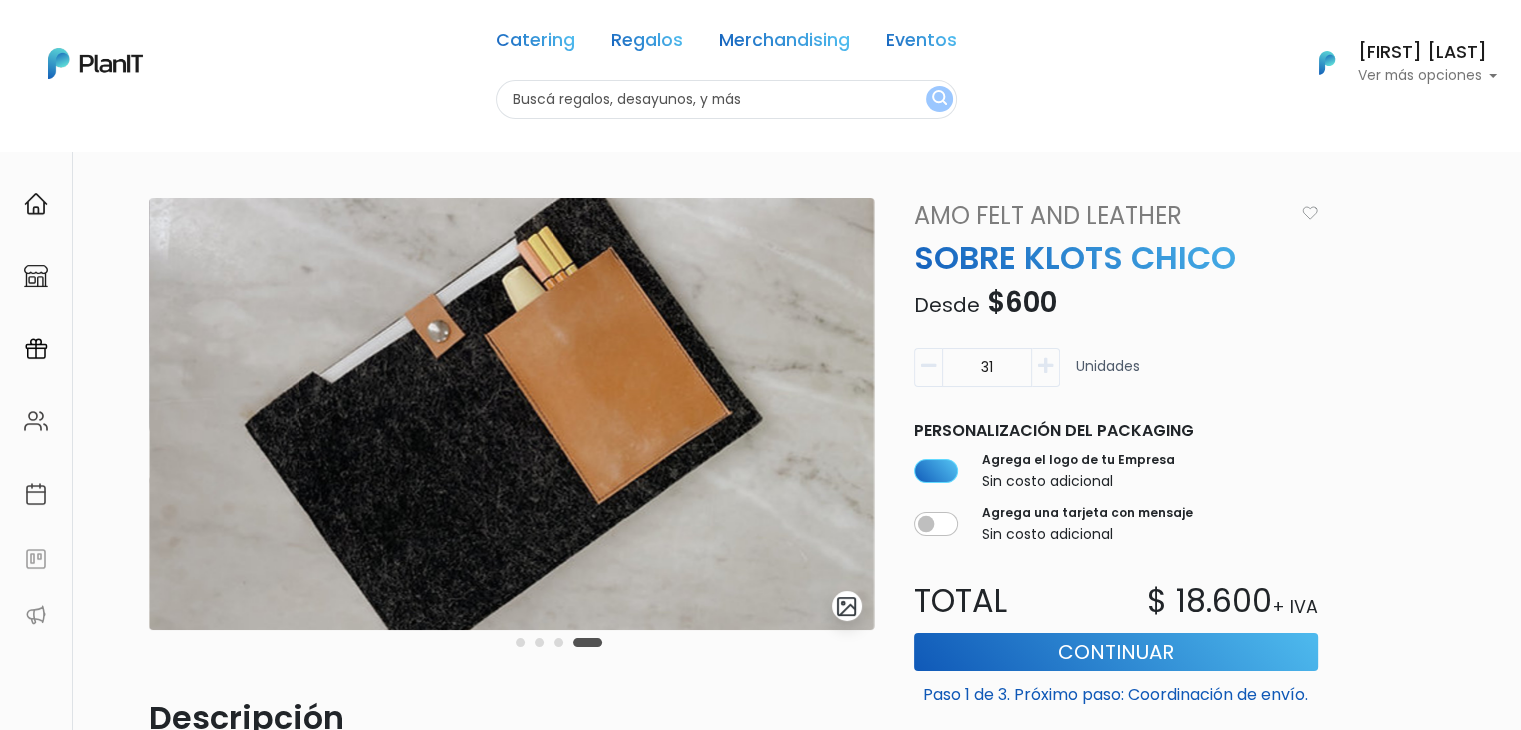 click at bounding box center [1045, 366] 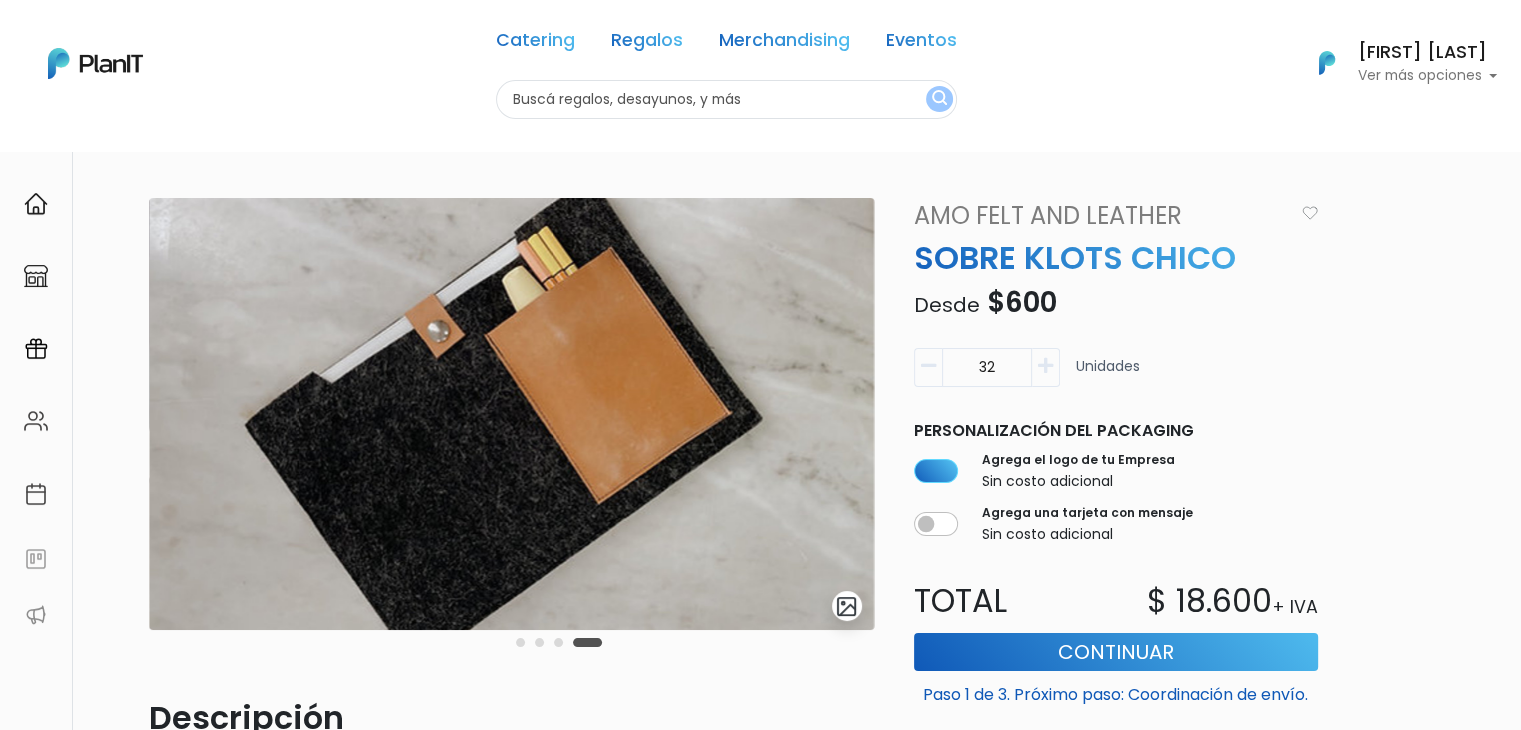 click at bounding box center [1045, 366] 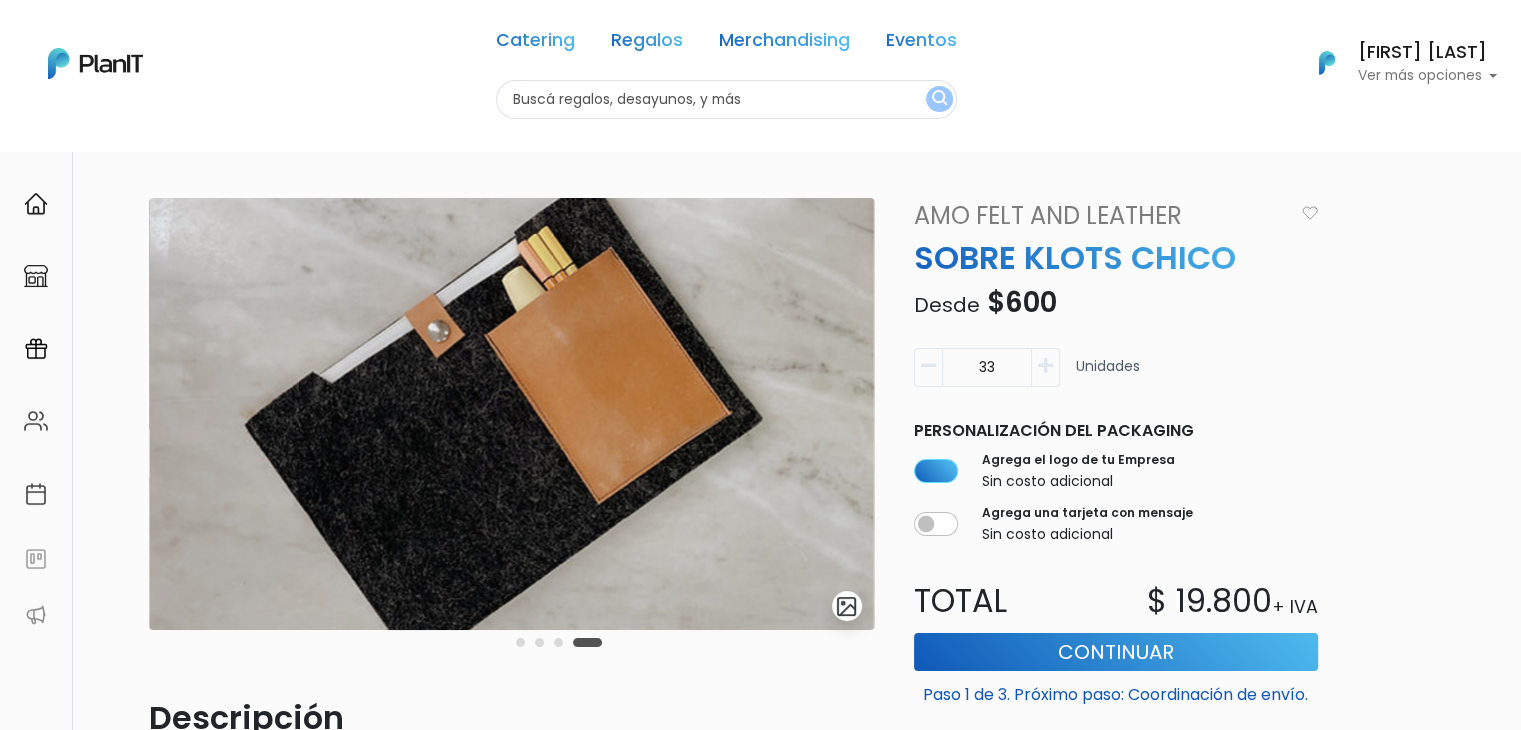 click at bounding box center (1045, 366) 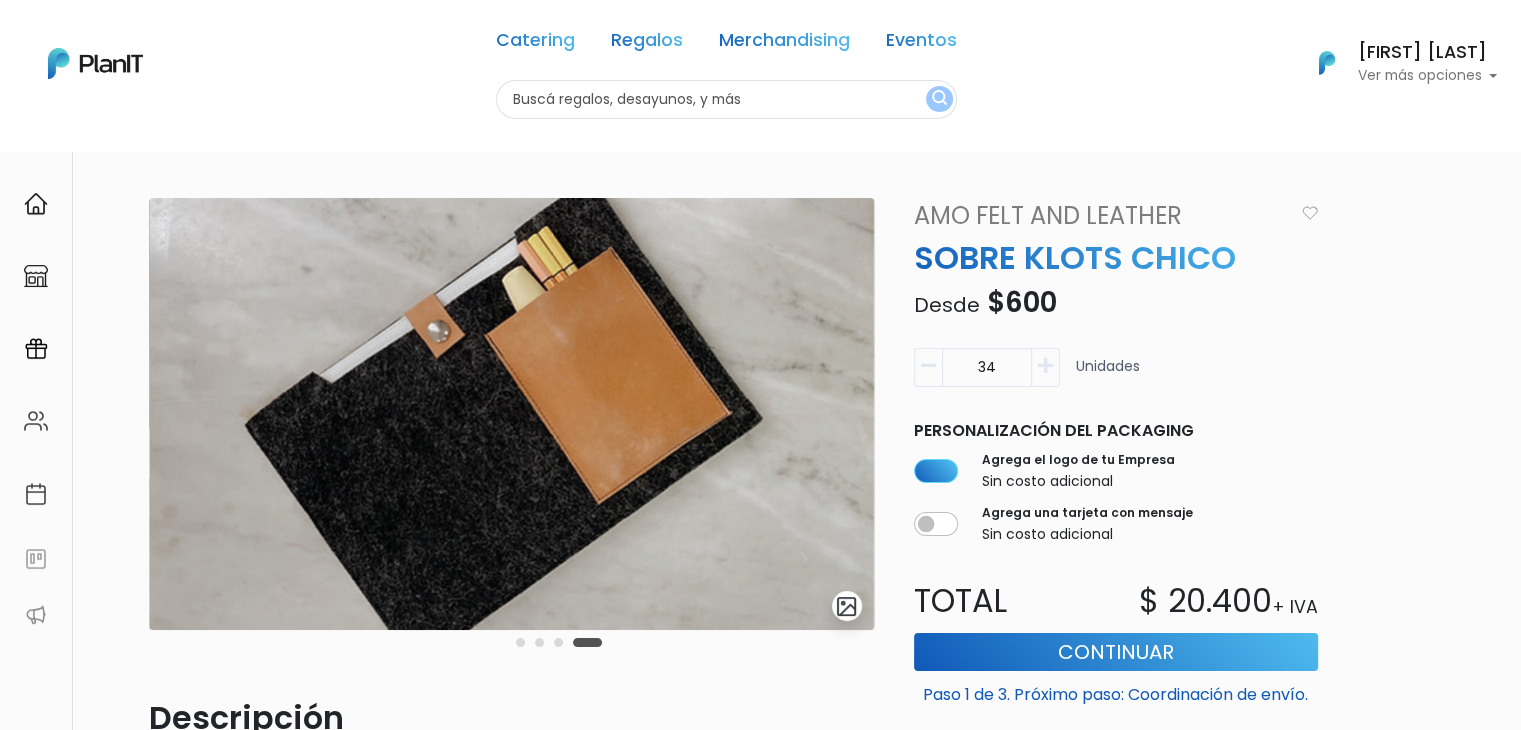 click at bounding box center (1045, 366) 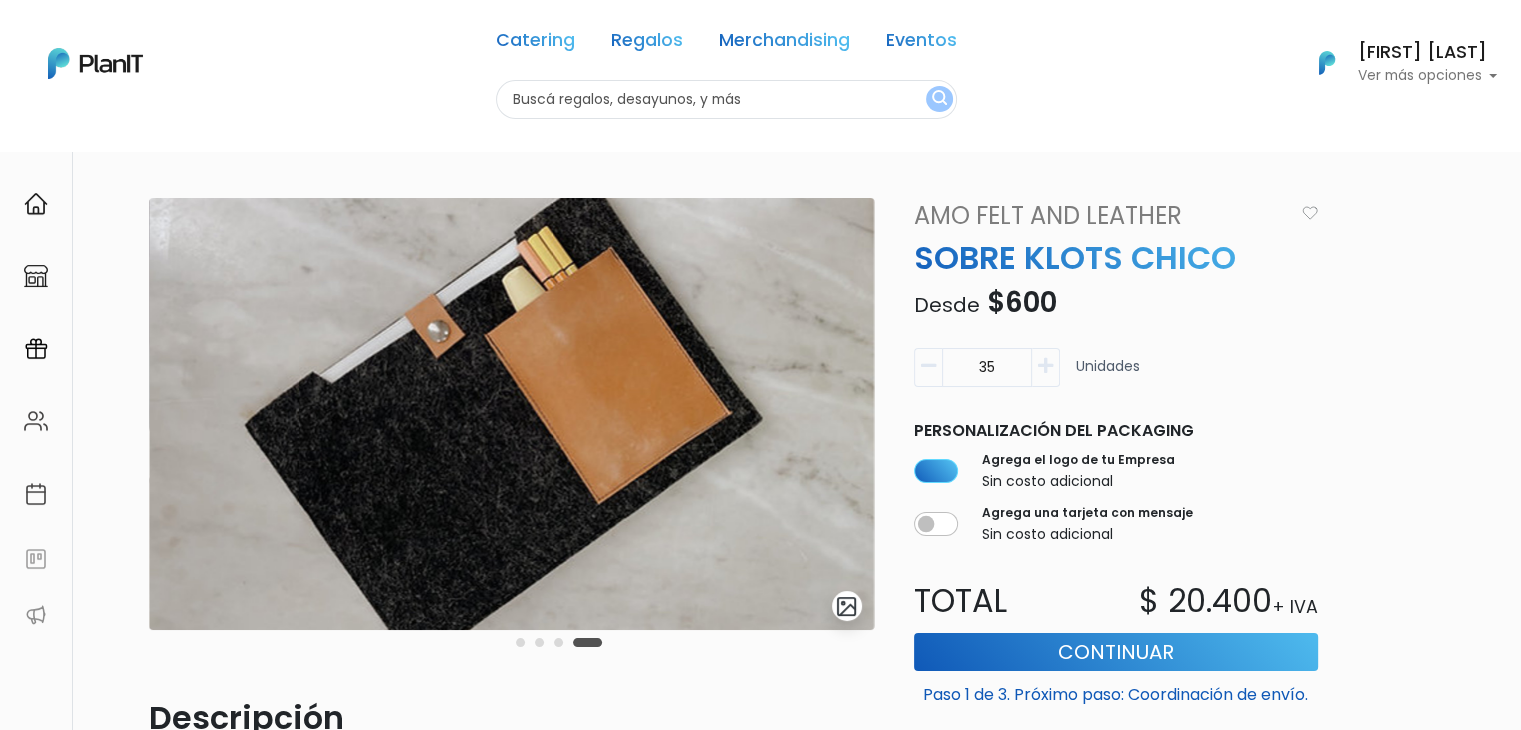 click at bounding box center (1045, 366) 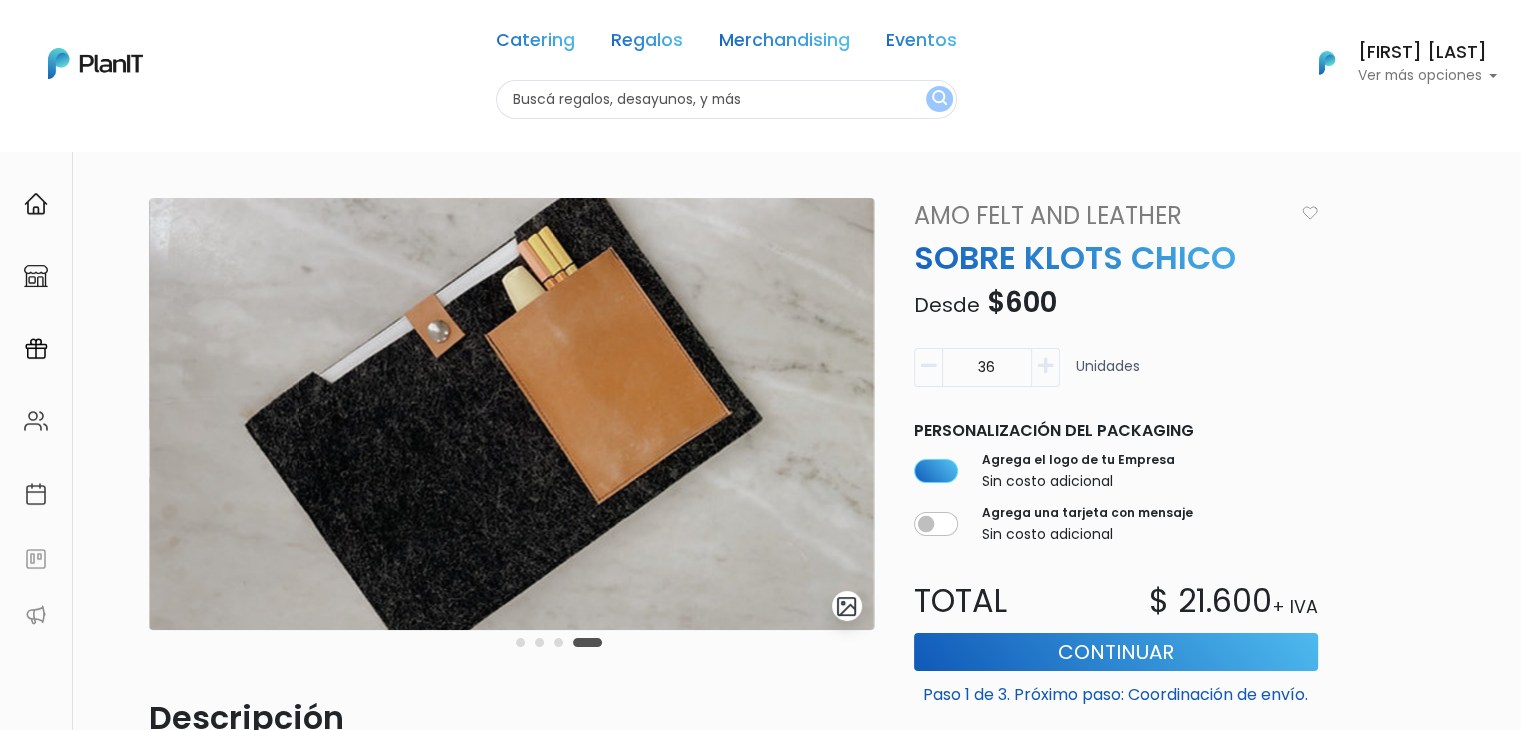 click at bounding box center (1045, 366) 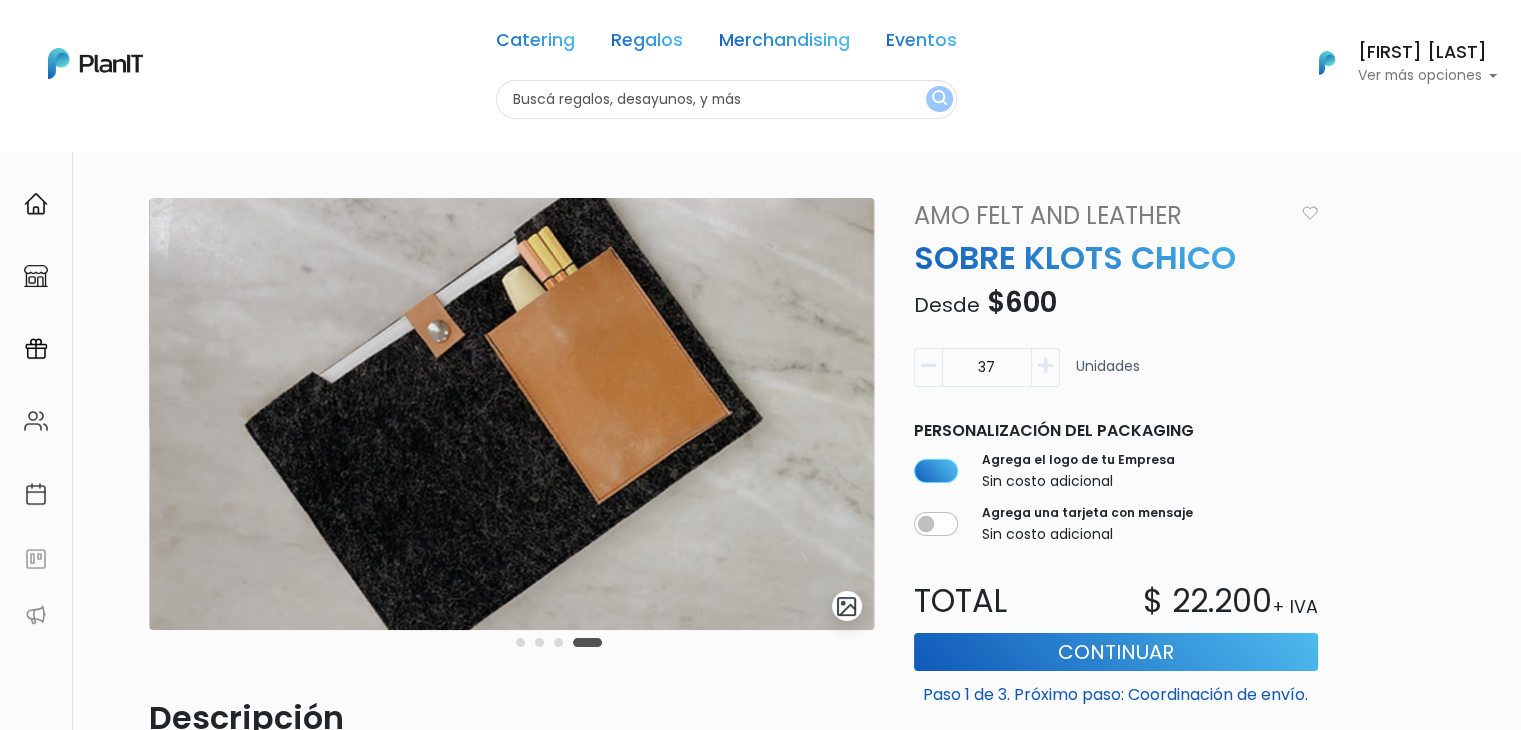 click at bounding box center (1045, 366) 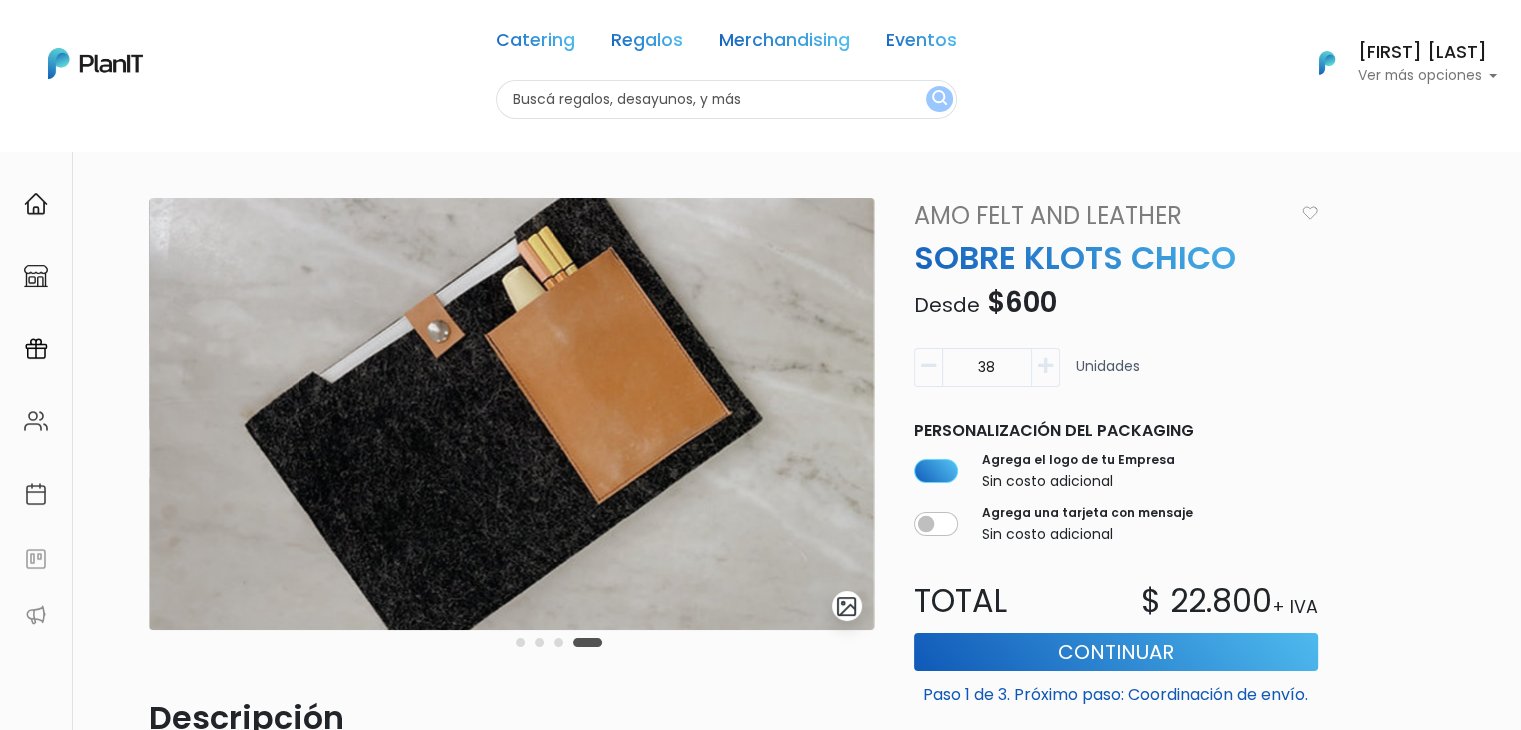 click at bounding box center (1045, 366) 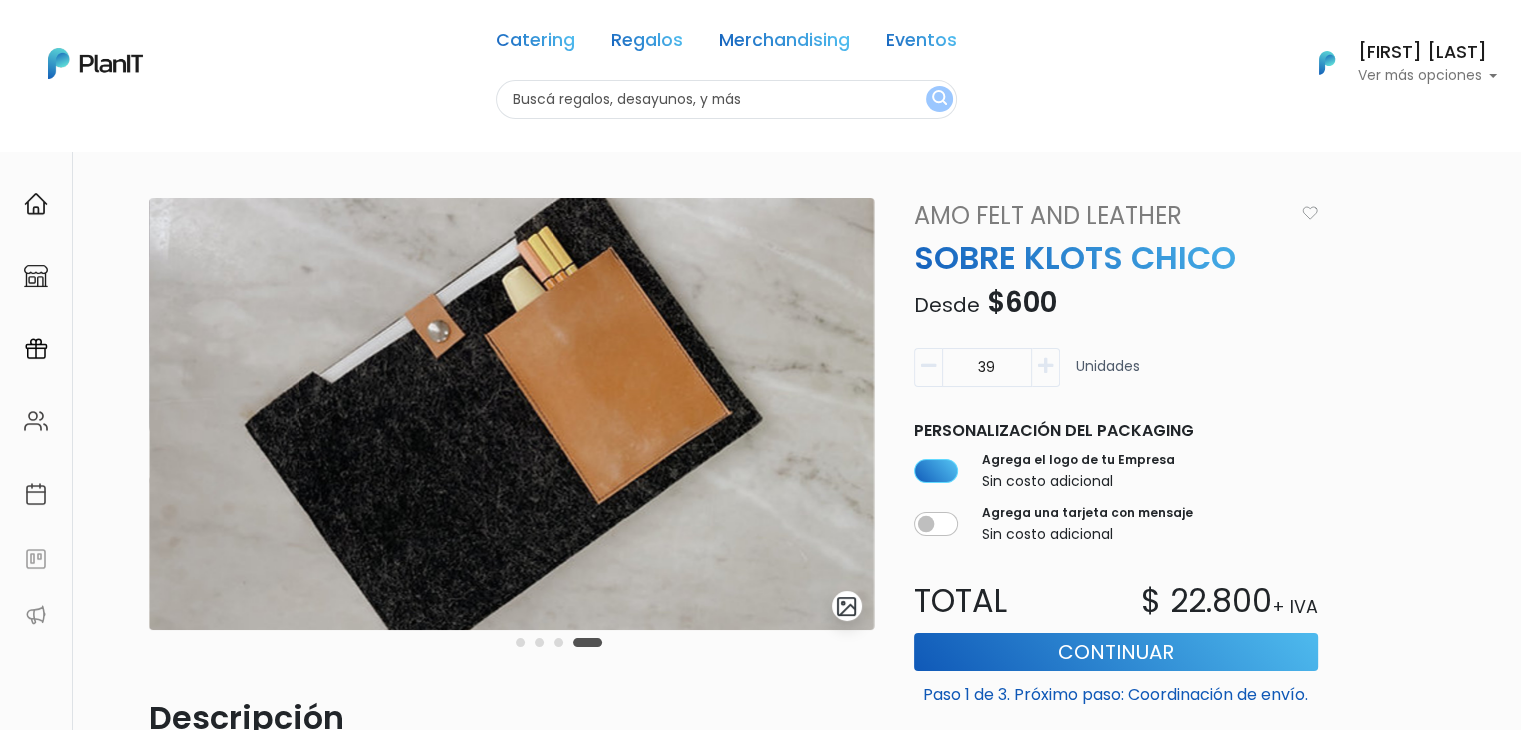 click at bounding box center [1045, 366] 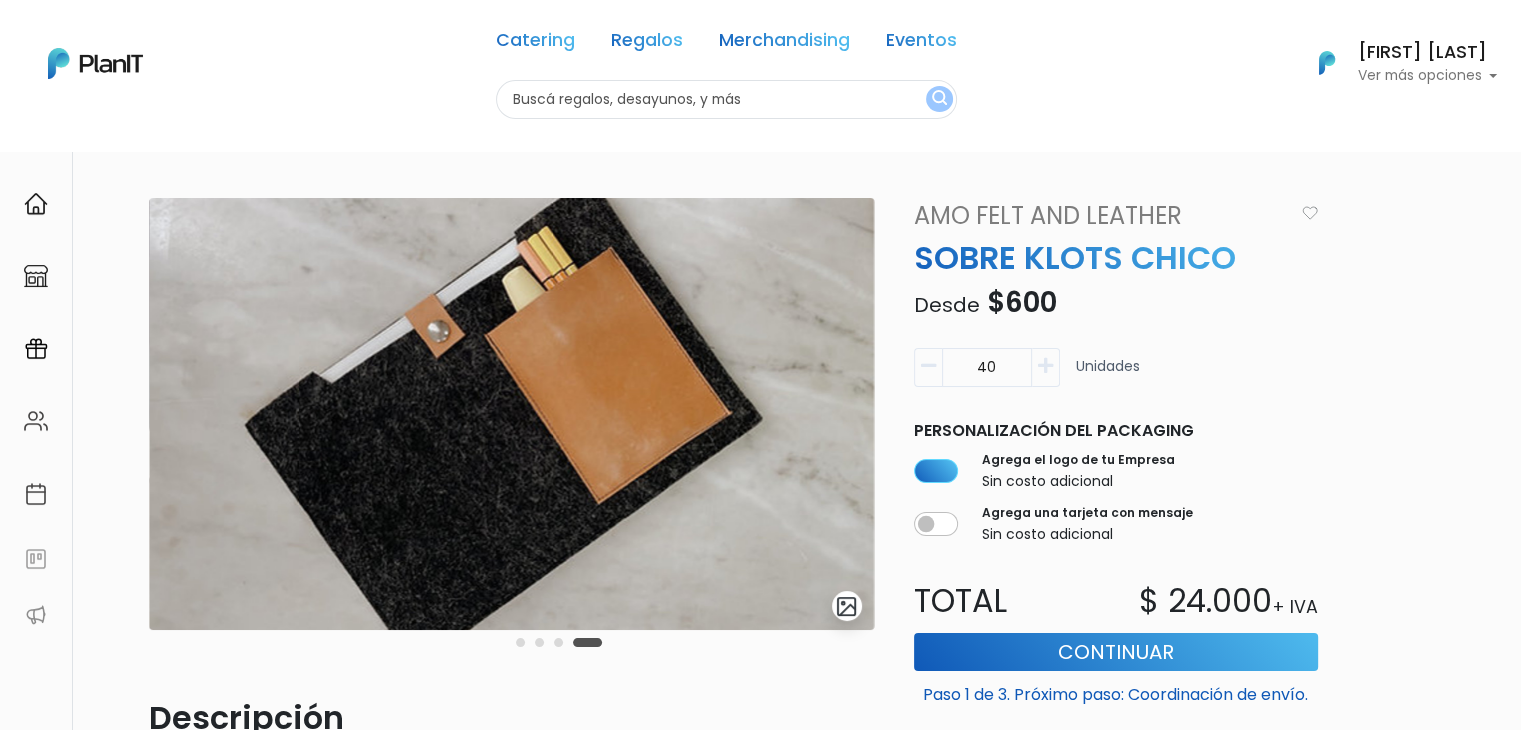 click at bounding box center [1045, 366] 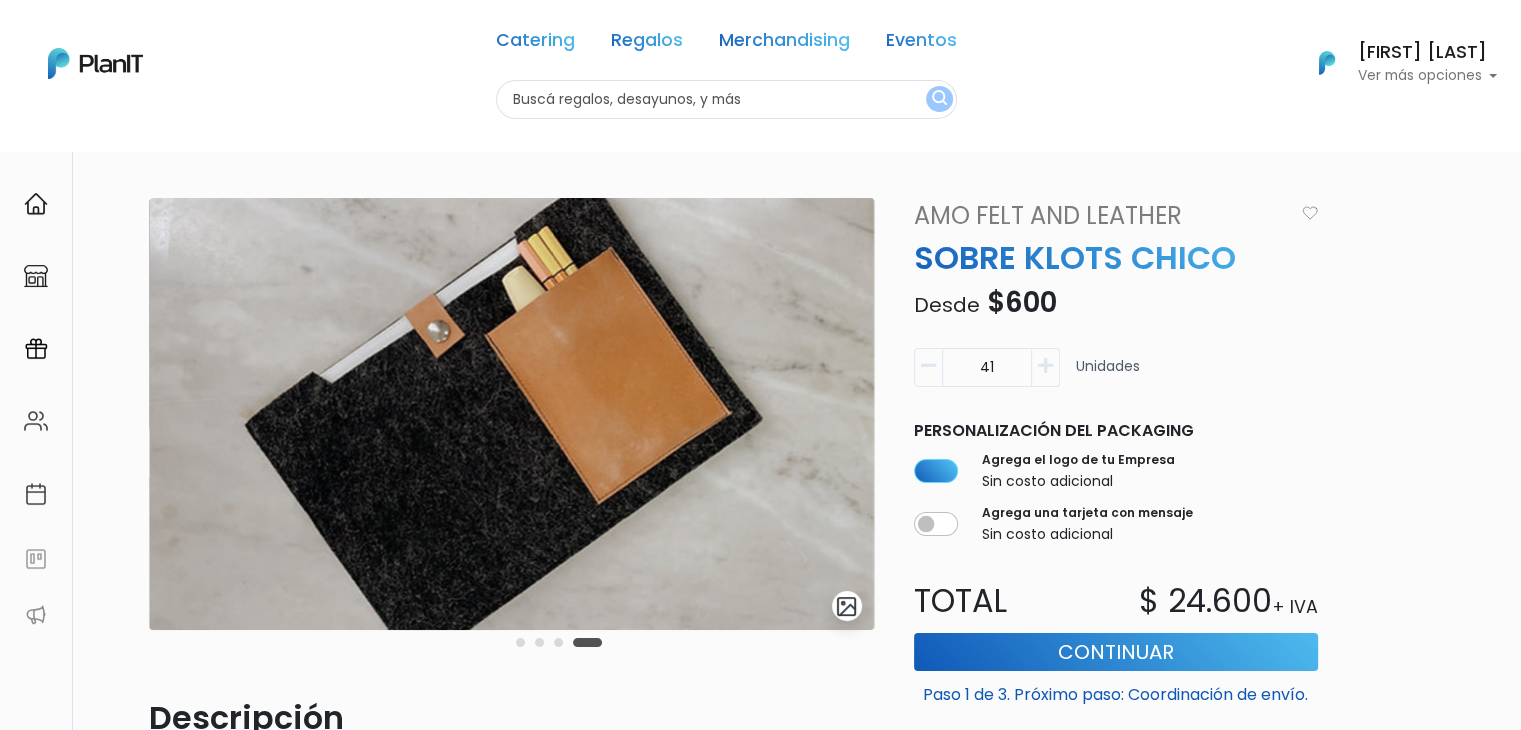 click at bounding box center (1045, 366) 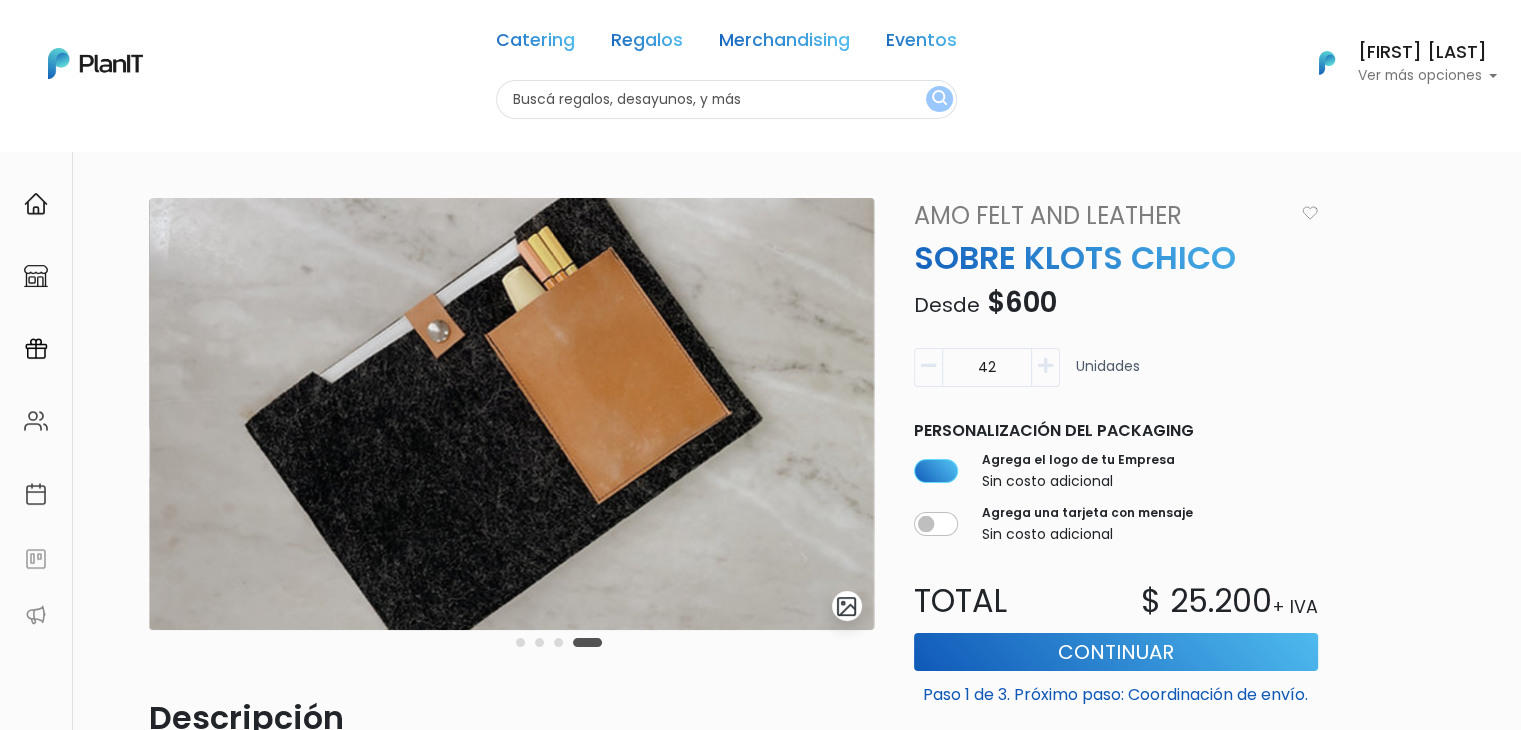 click at bounding box center [1045, 366] 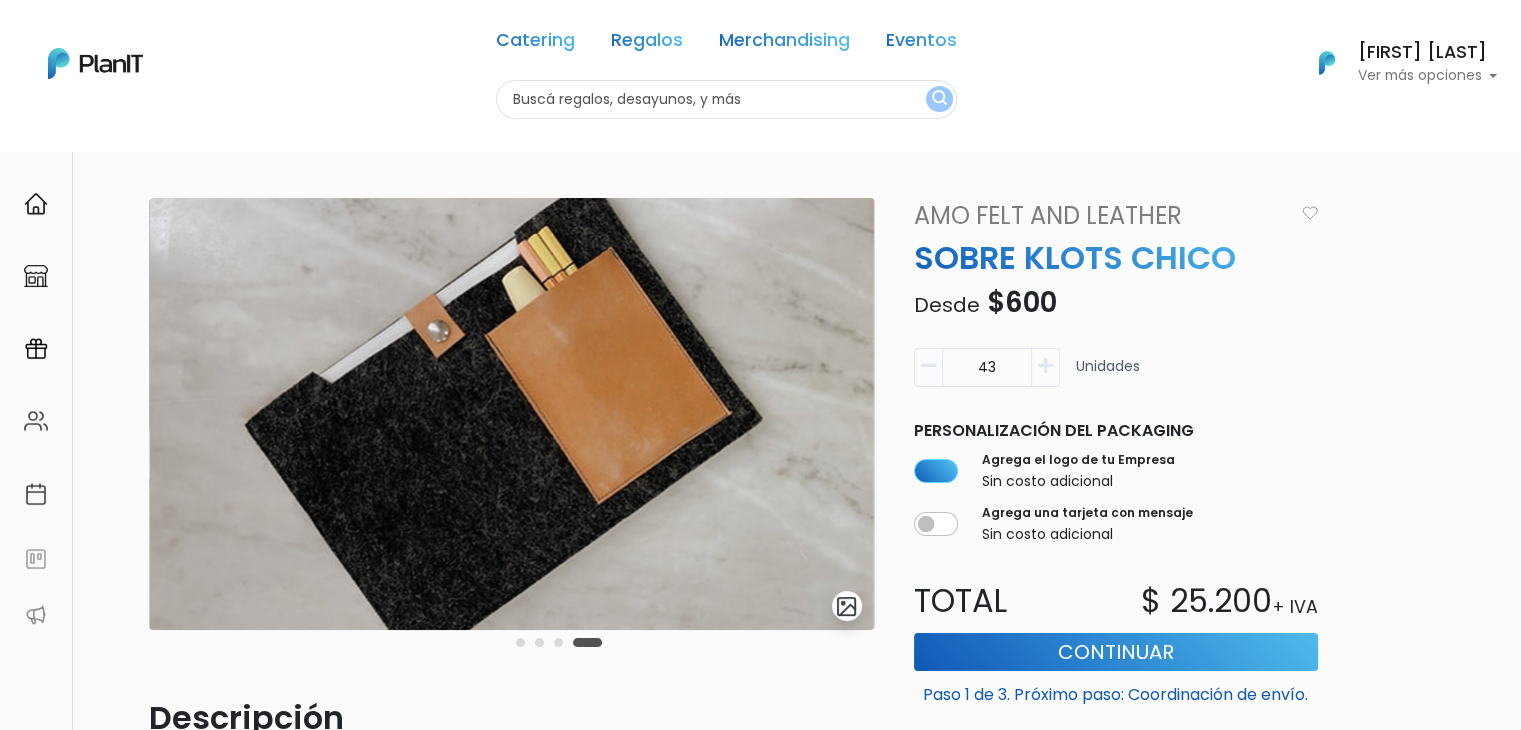 click at bounding box center (1045, 366) 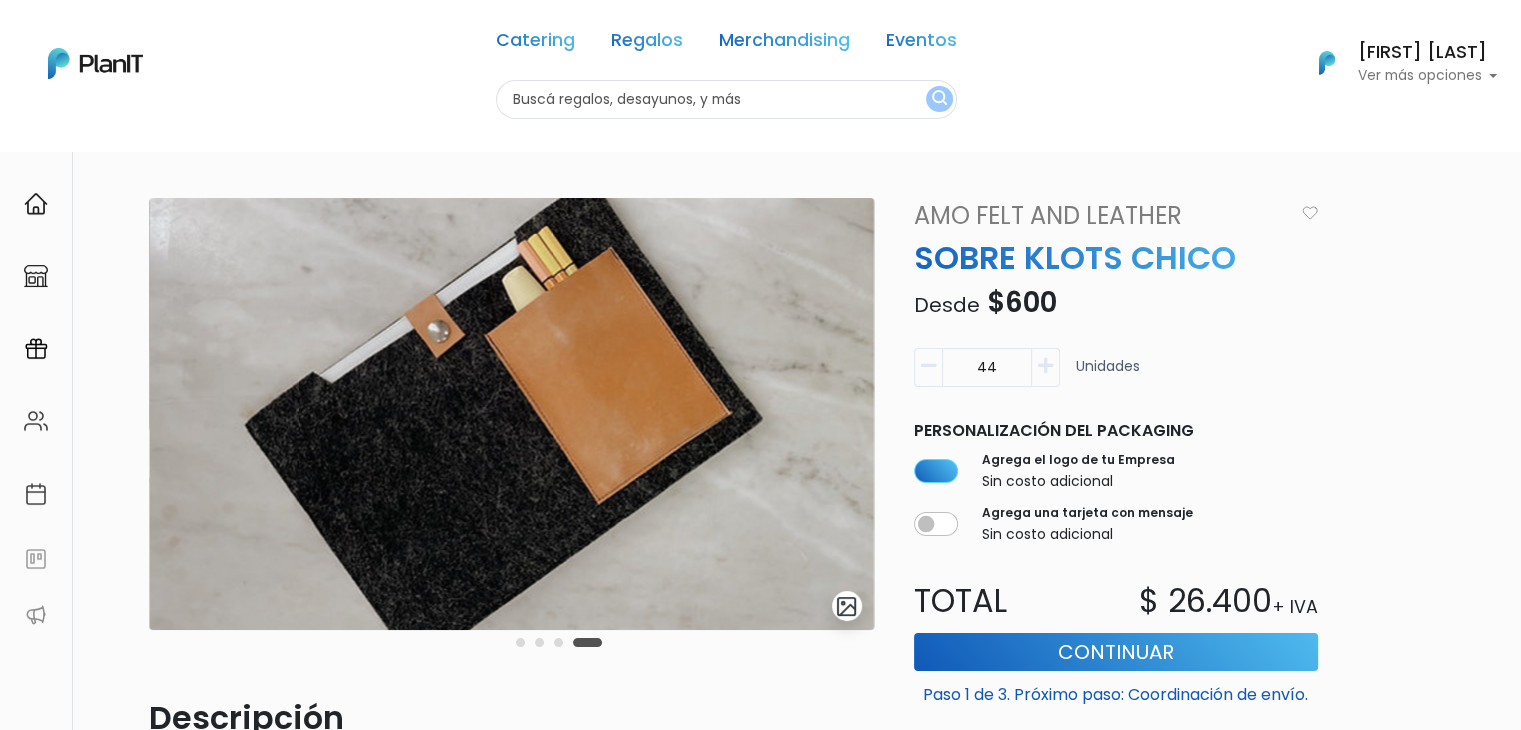 click at bounding box center (1045, 366) 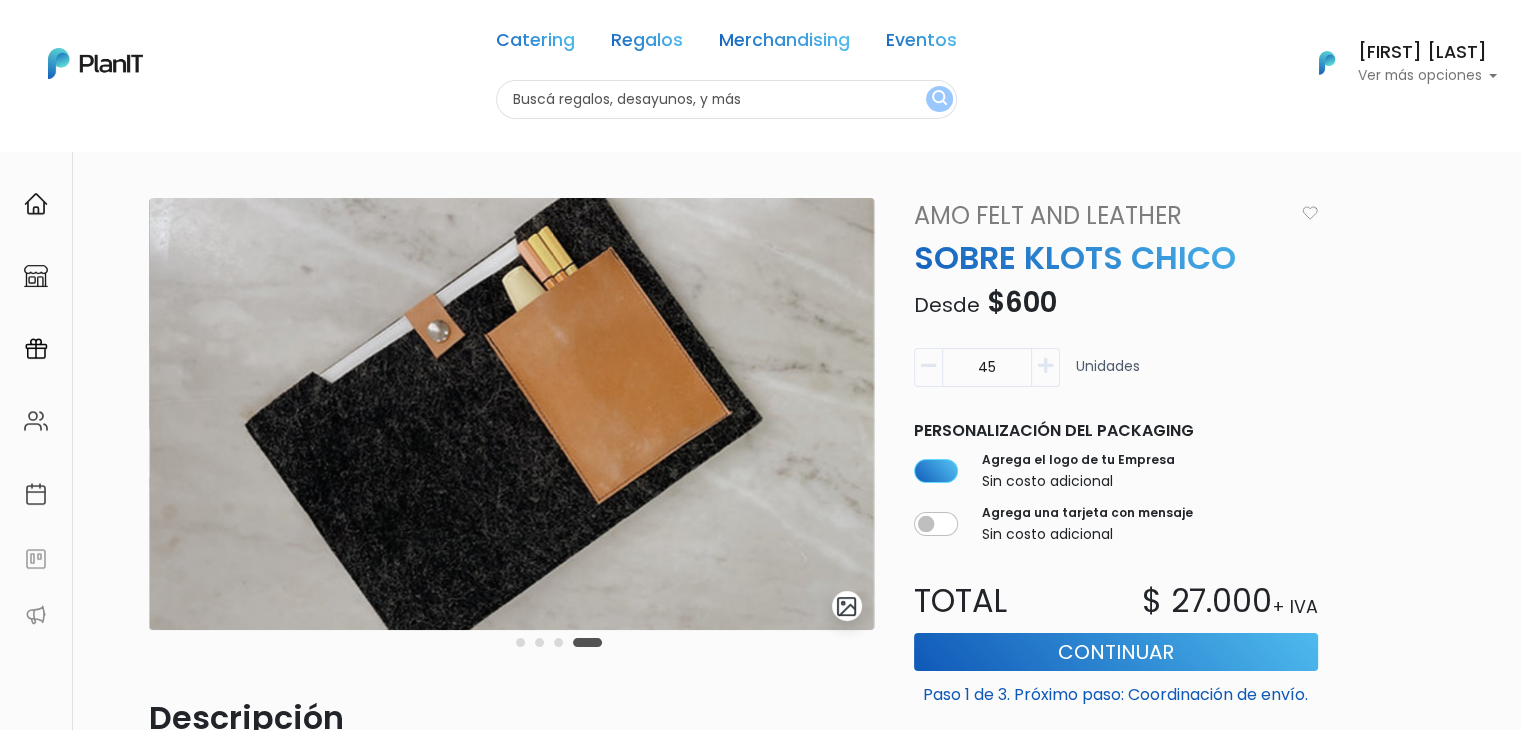 click at bounding box center [1045, 366] 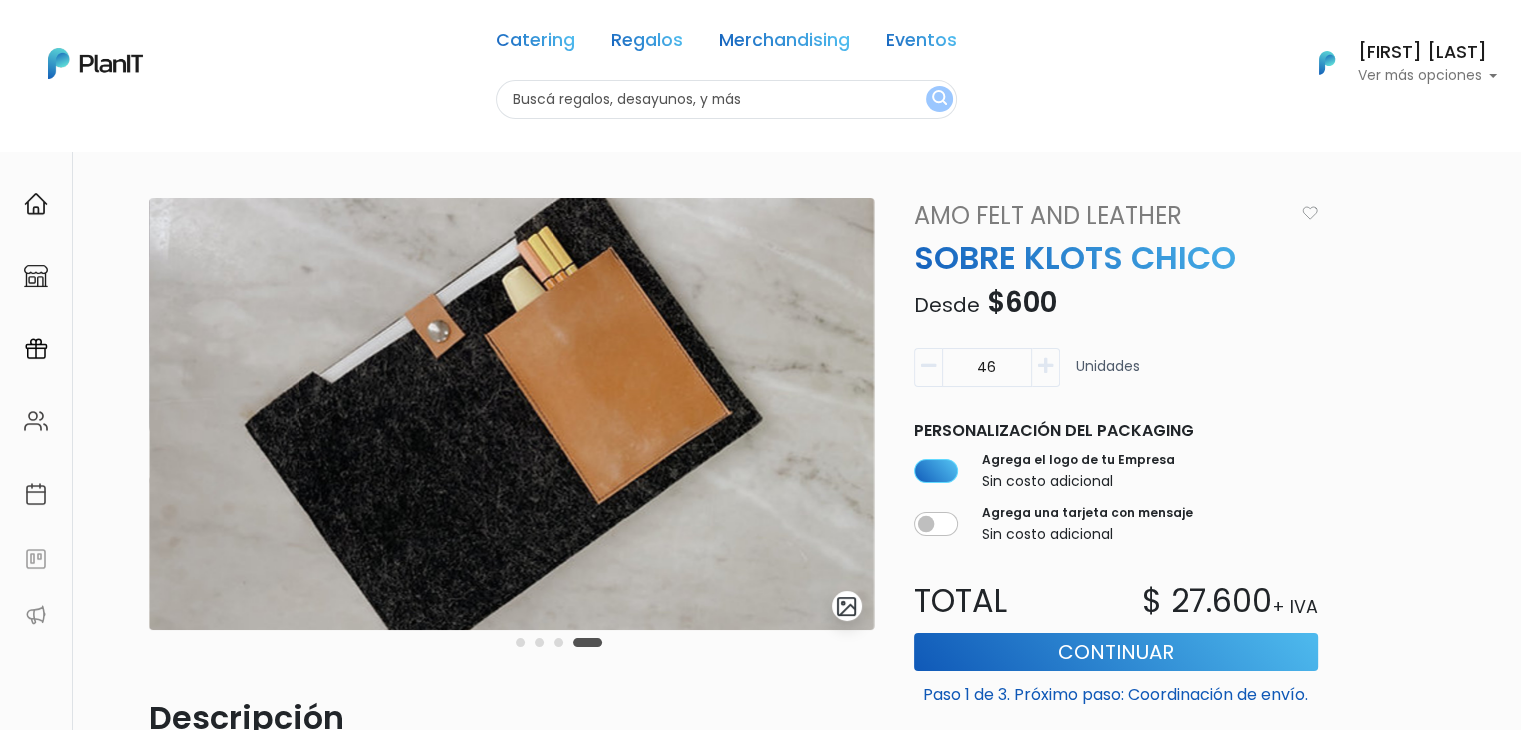 click at bounding box center (1045, 366) 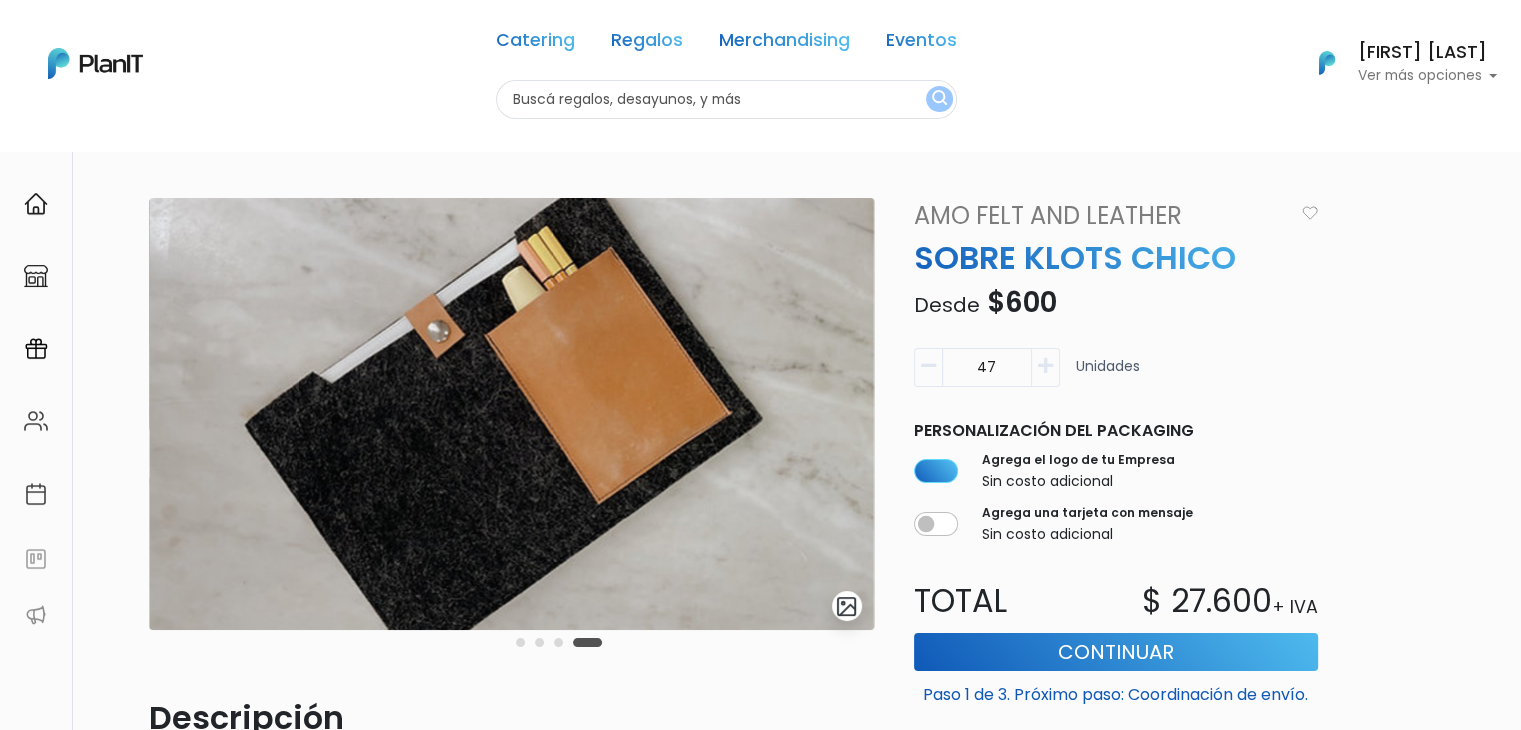 click at bounding box center [1045, 366] 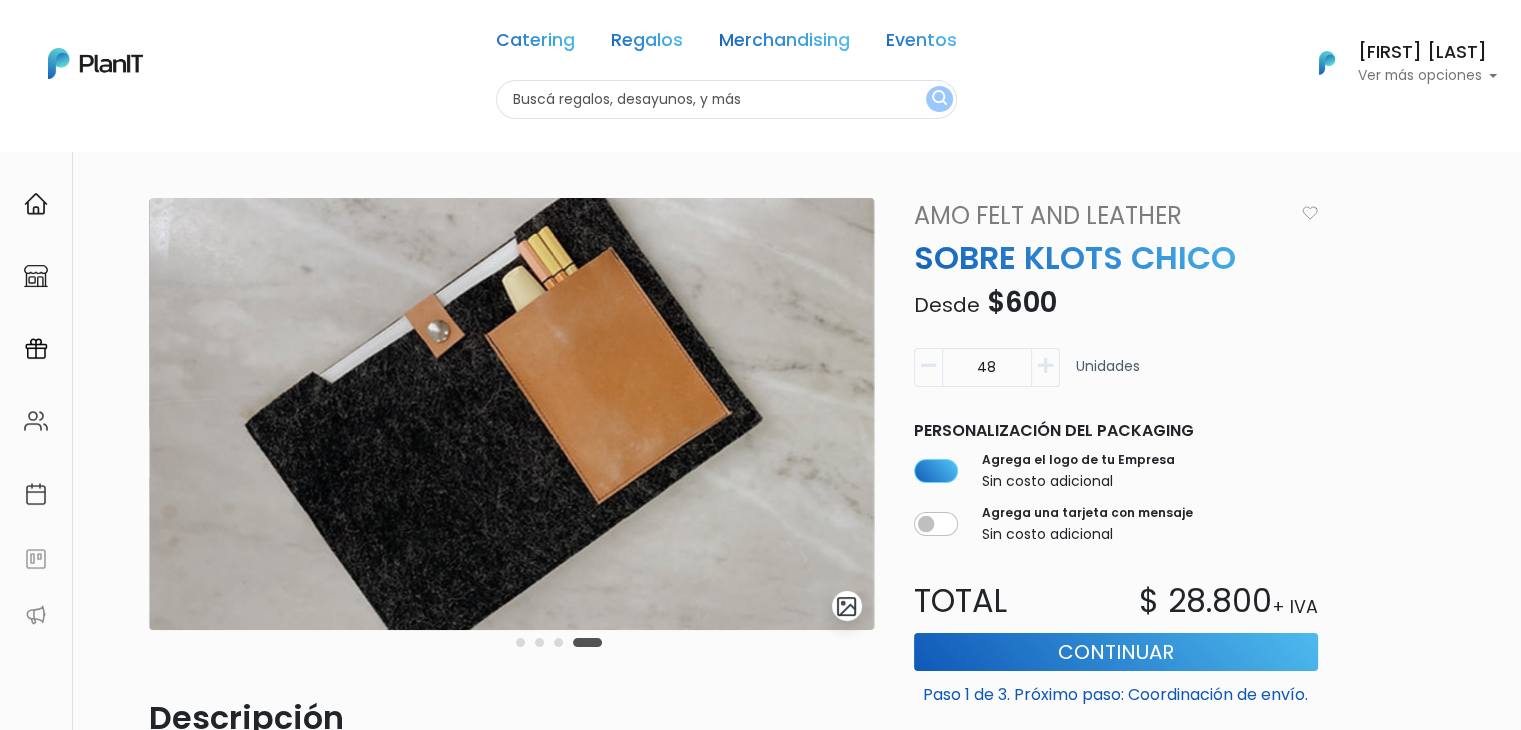 click at bounding box center (1045, 366) 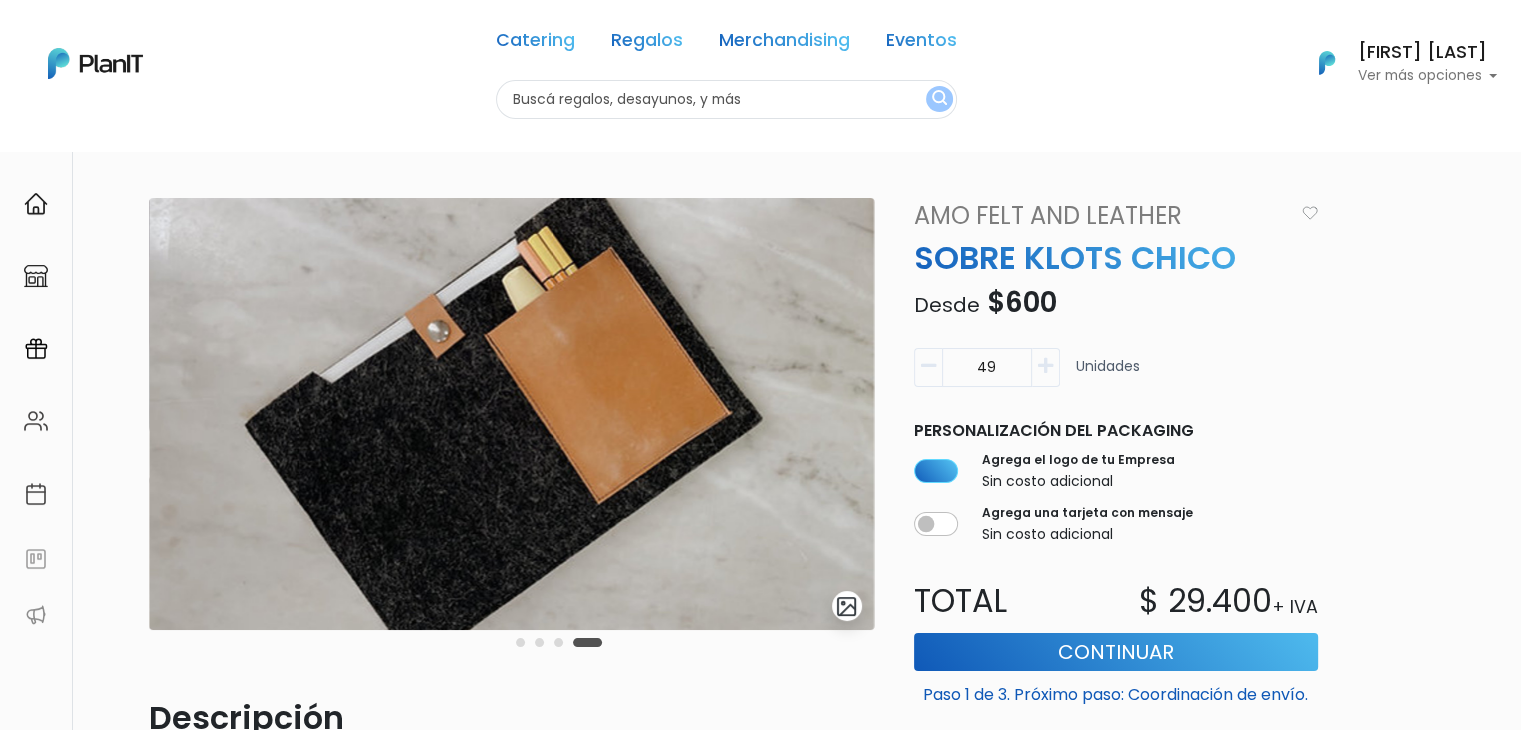 click at bounding box center (1045, 366) 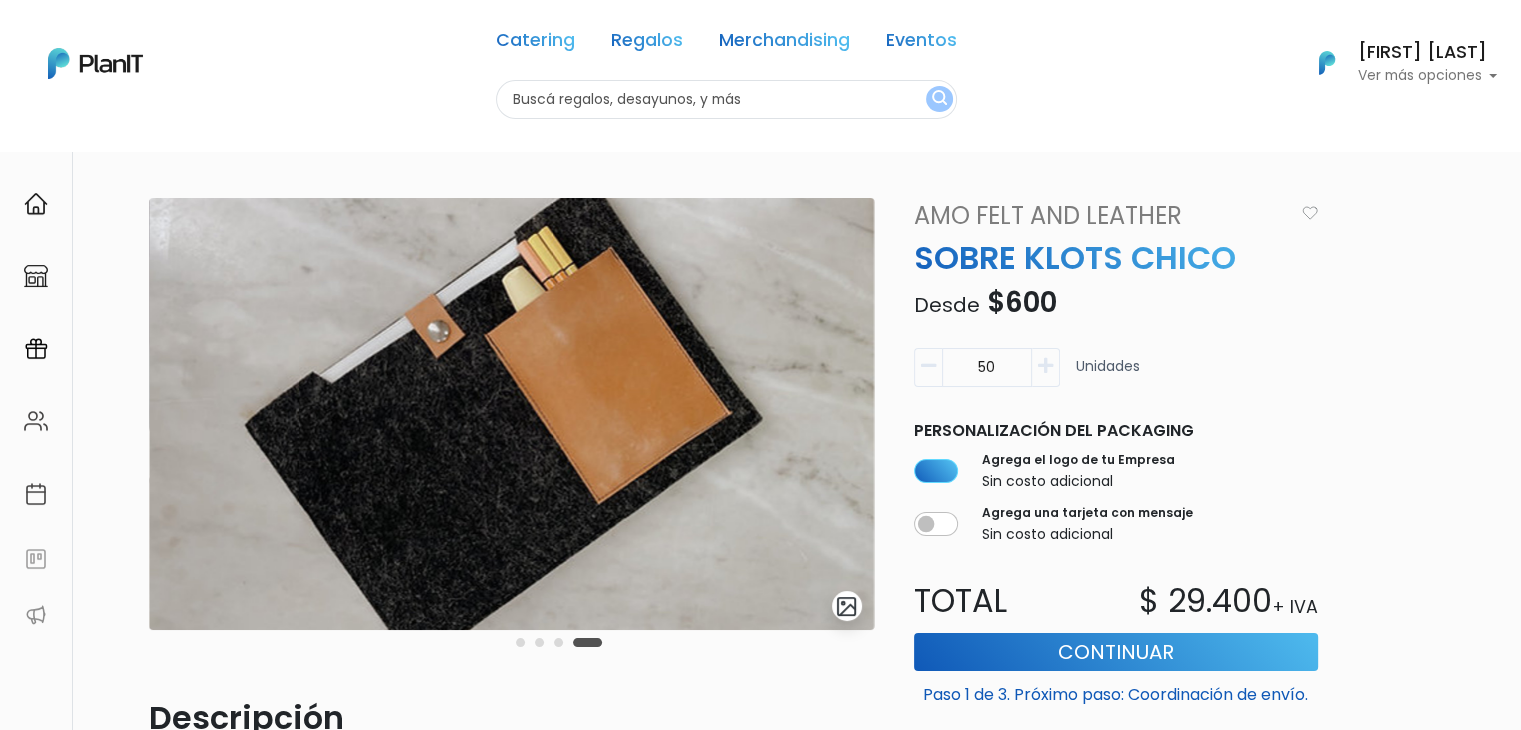 click at bounding box center (1045, 366) 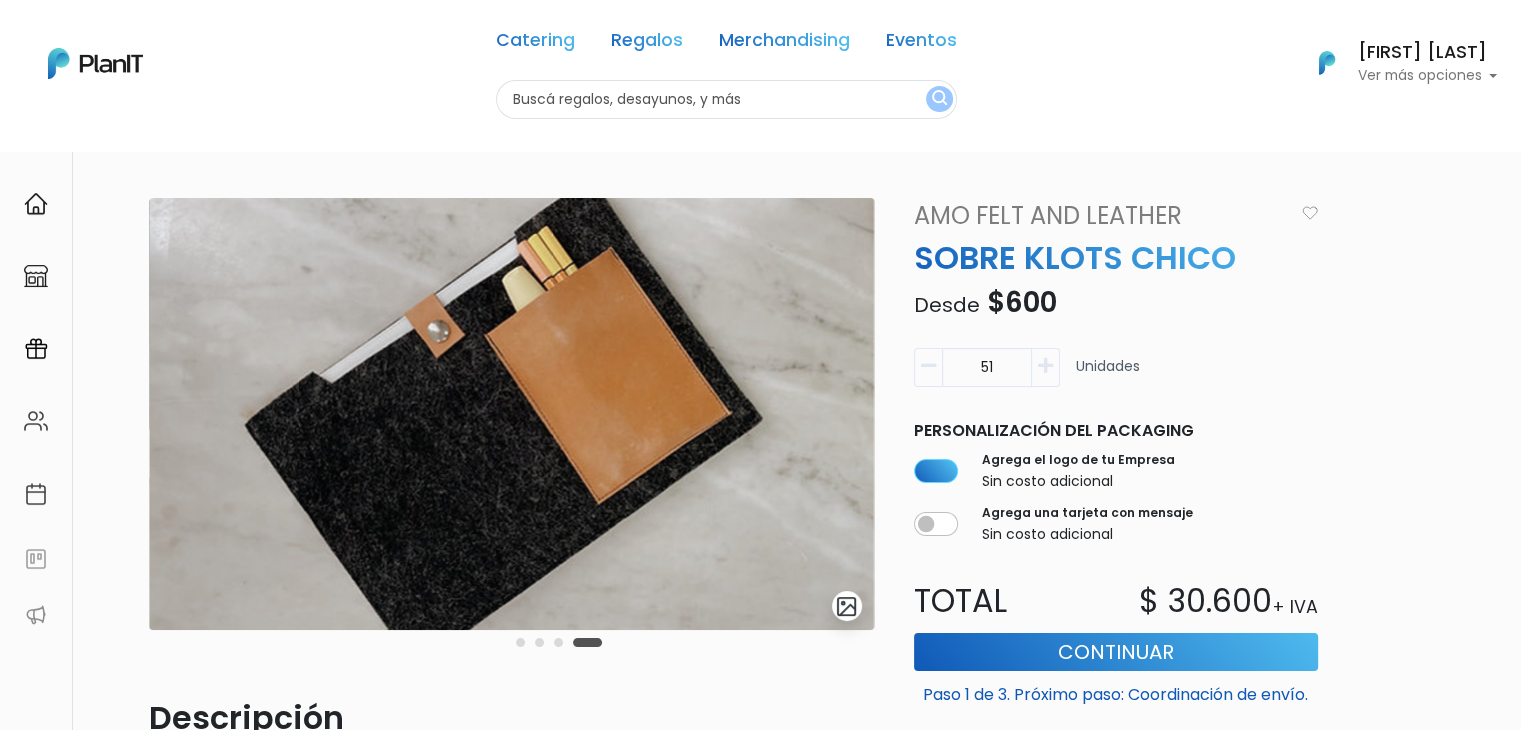 click at bounding box center (1045, 366) 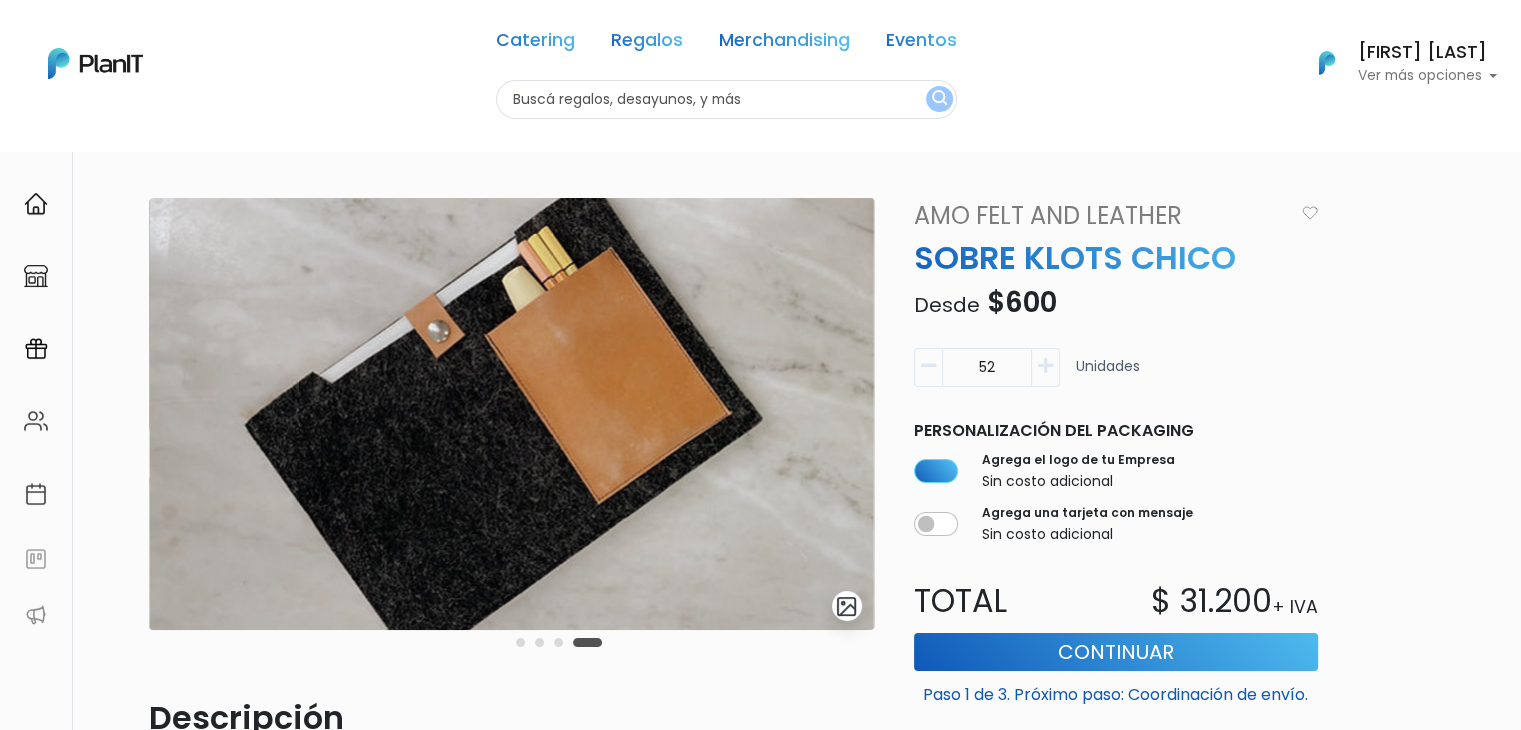 click at bounding box center [1045, 366] 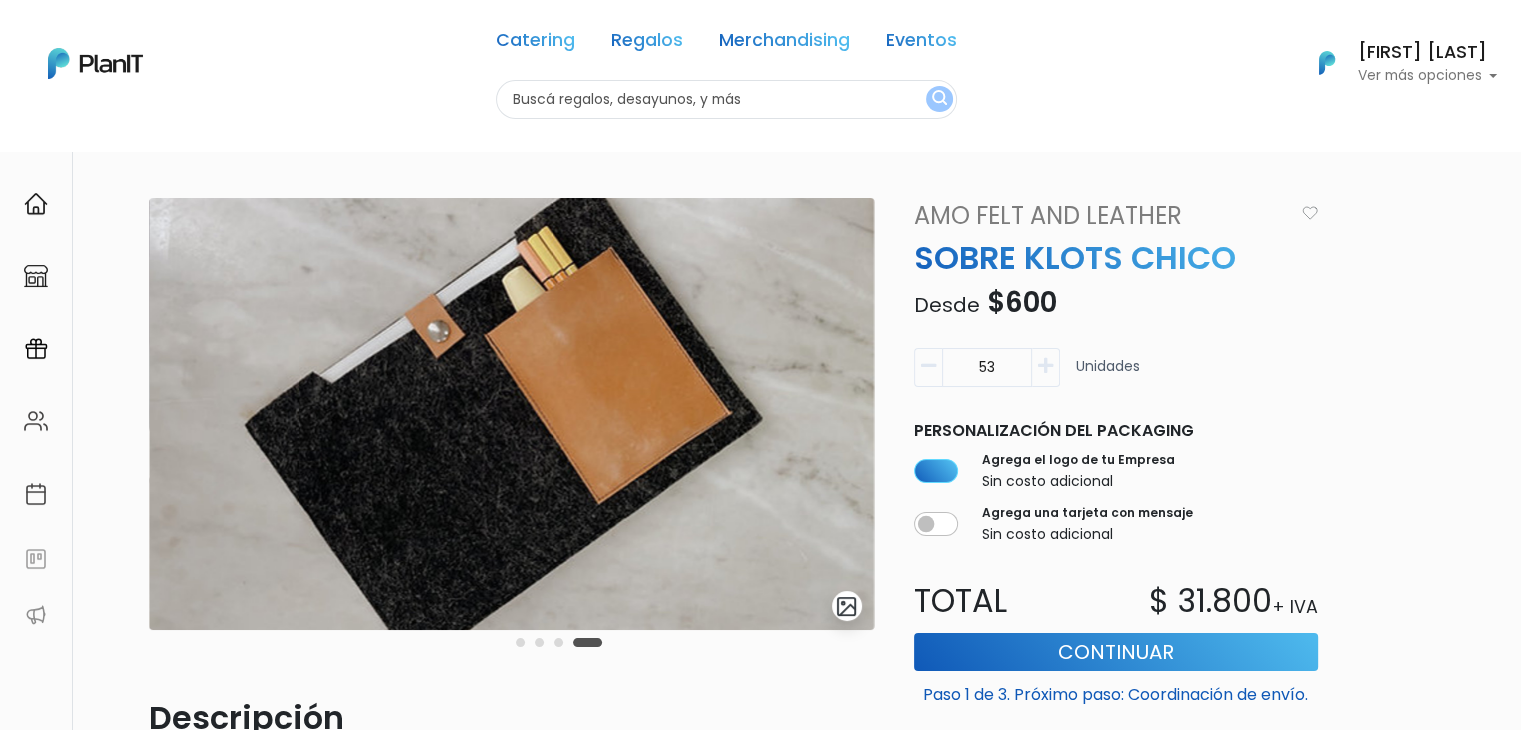 click at bounding box center [1045, 366] 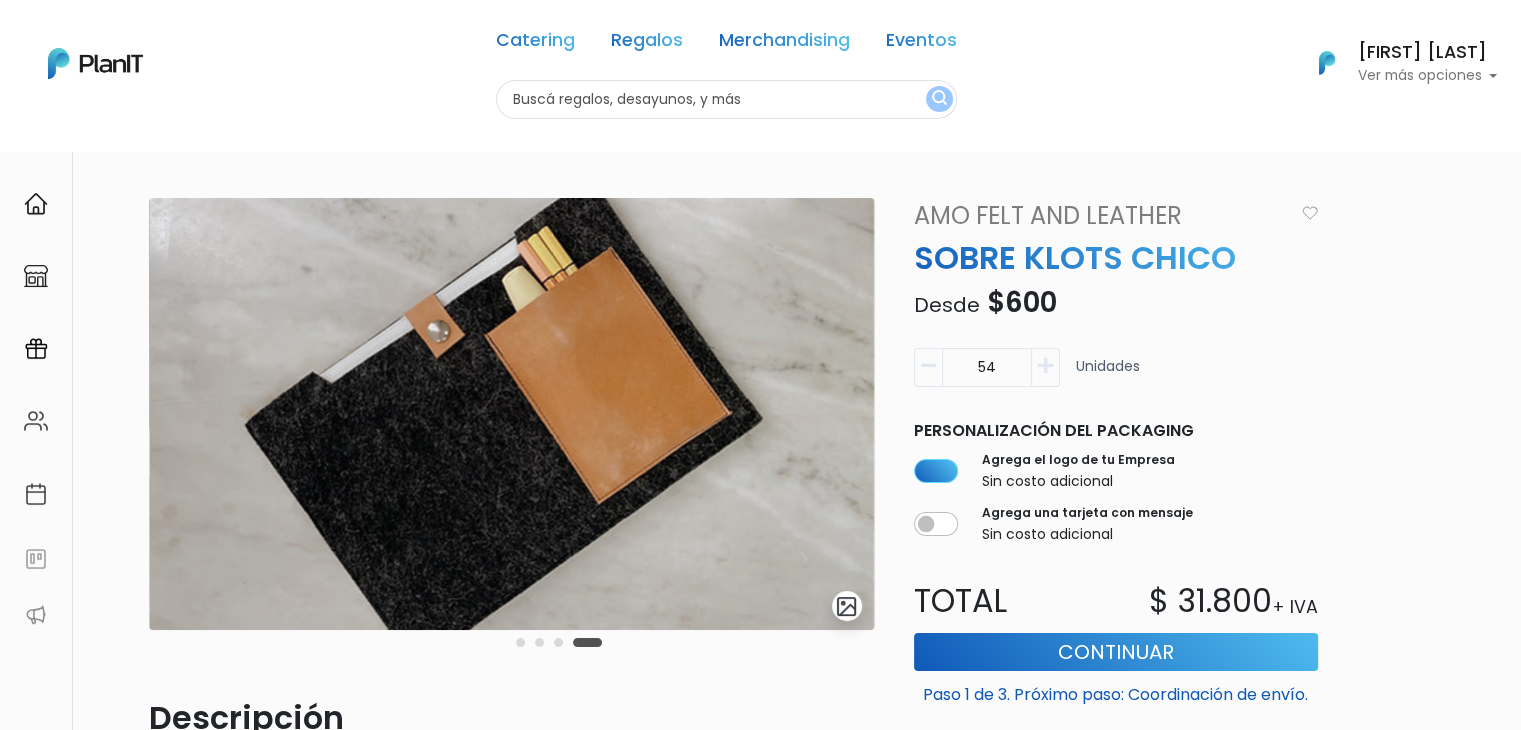 click at bounding box center [1045, 366] 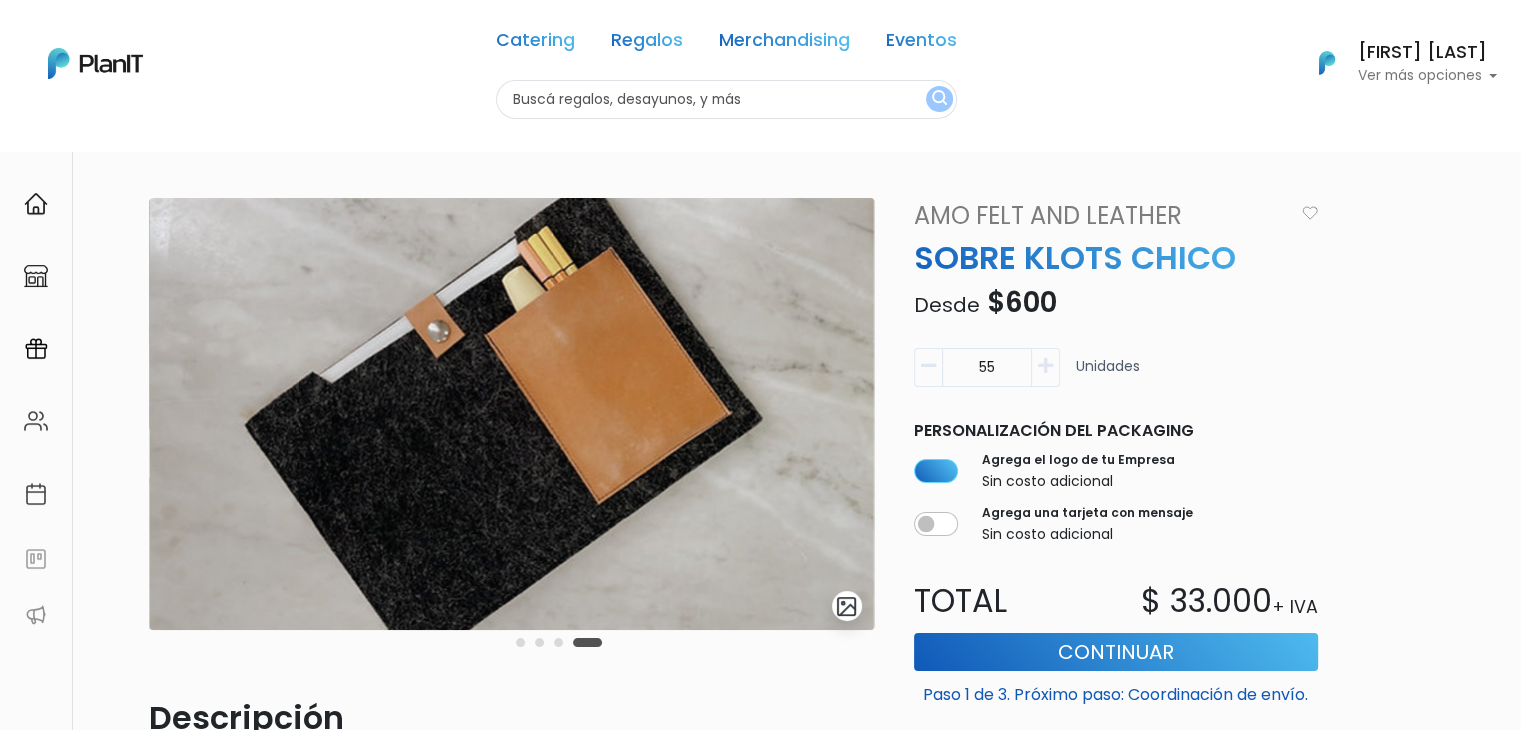 click at bounding box center [1045, 366] 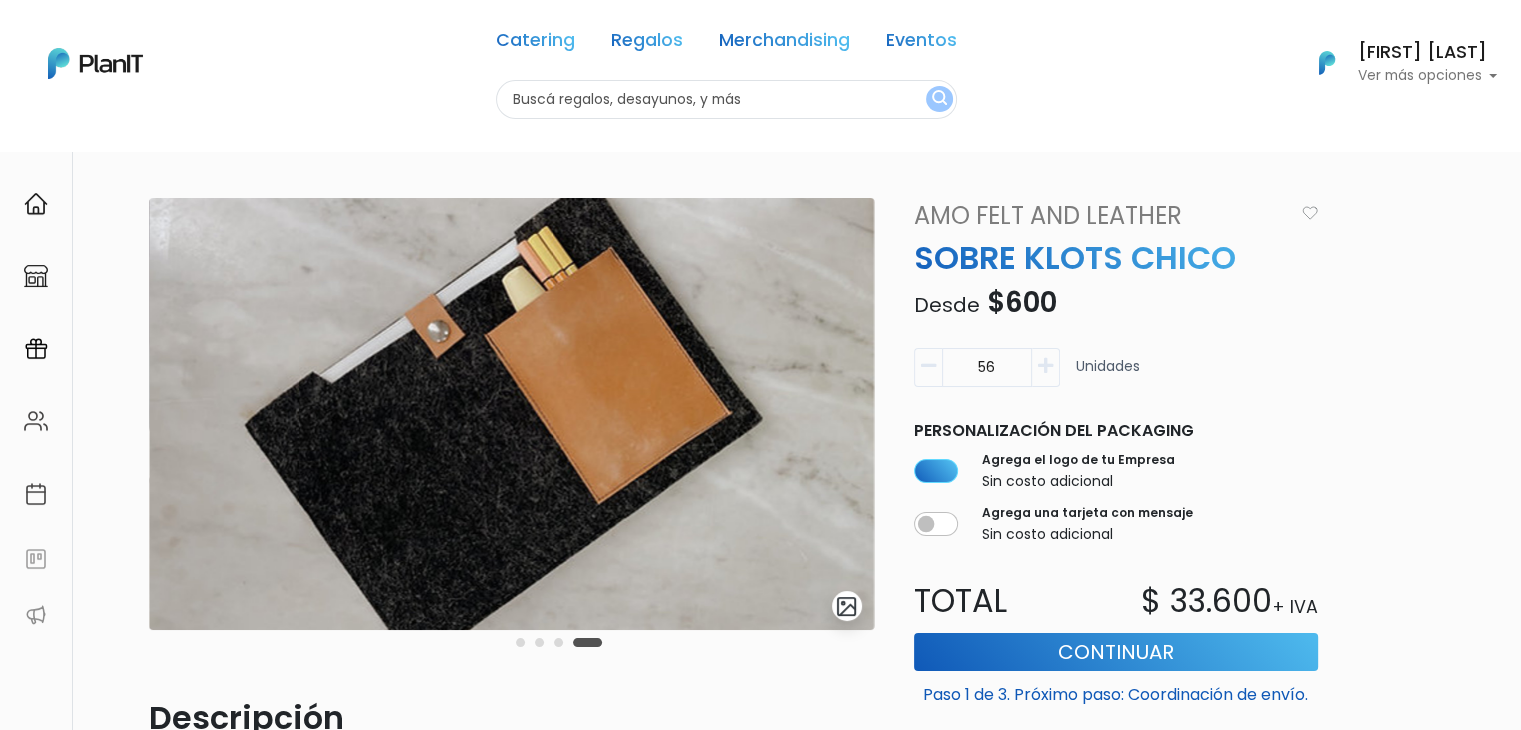 click at bounding box center (1045, 366) 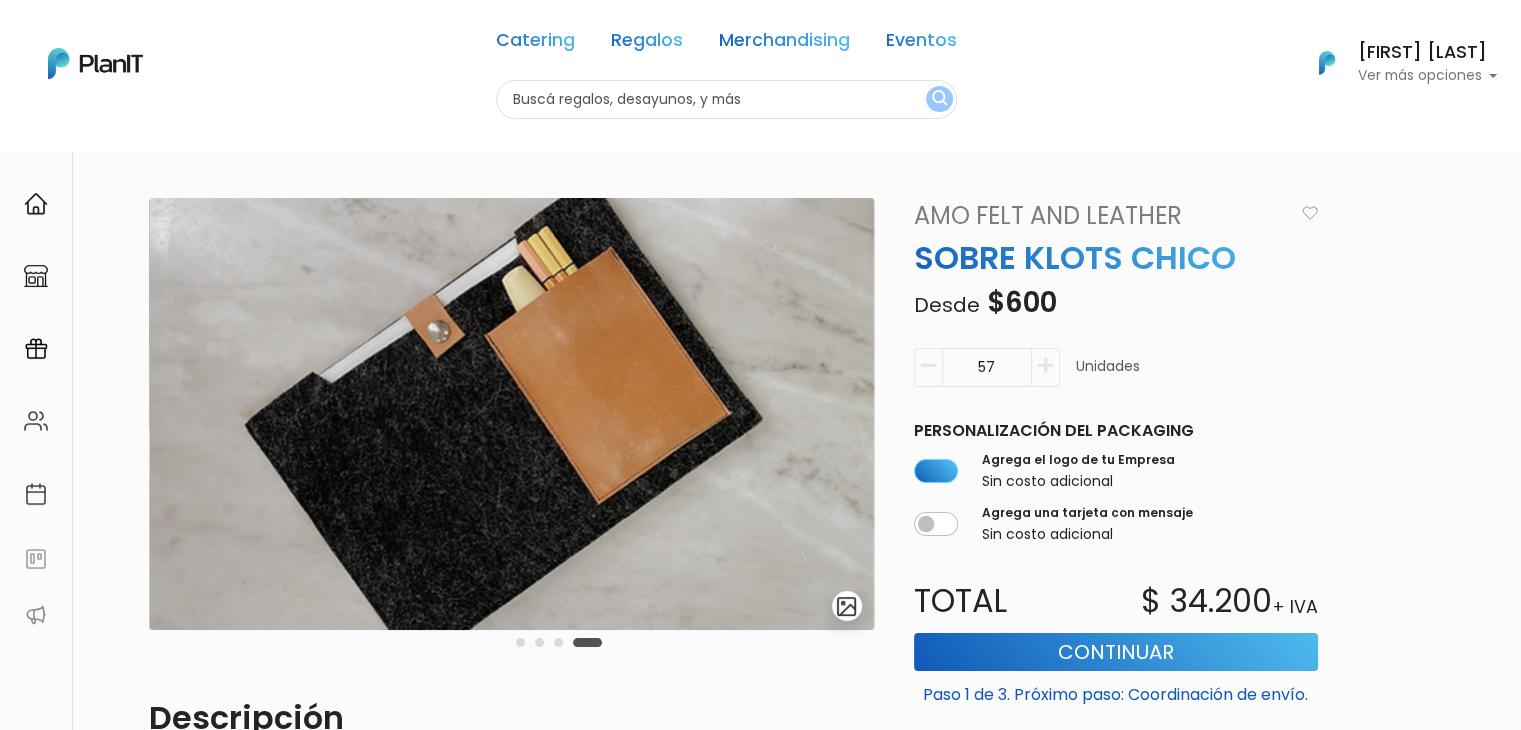 click at bounding box center (1045, 366) 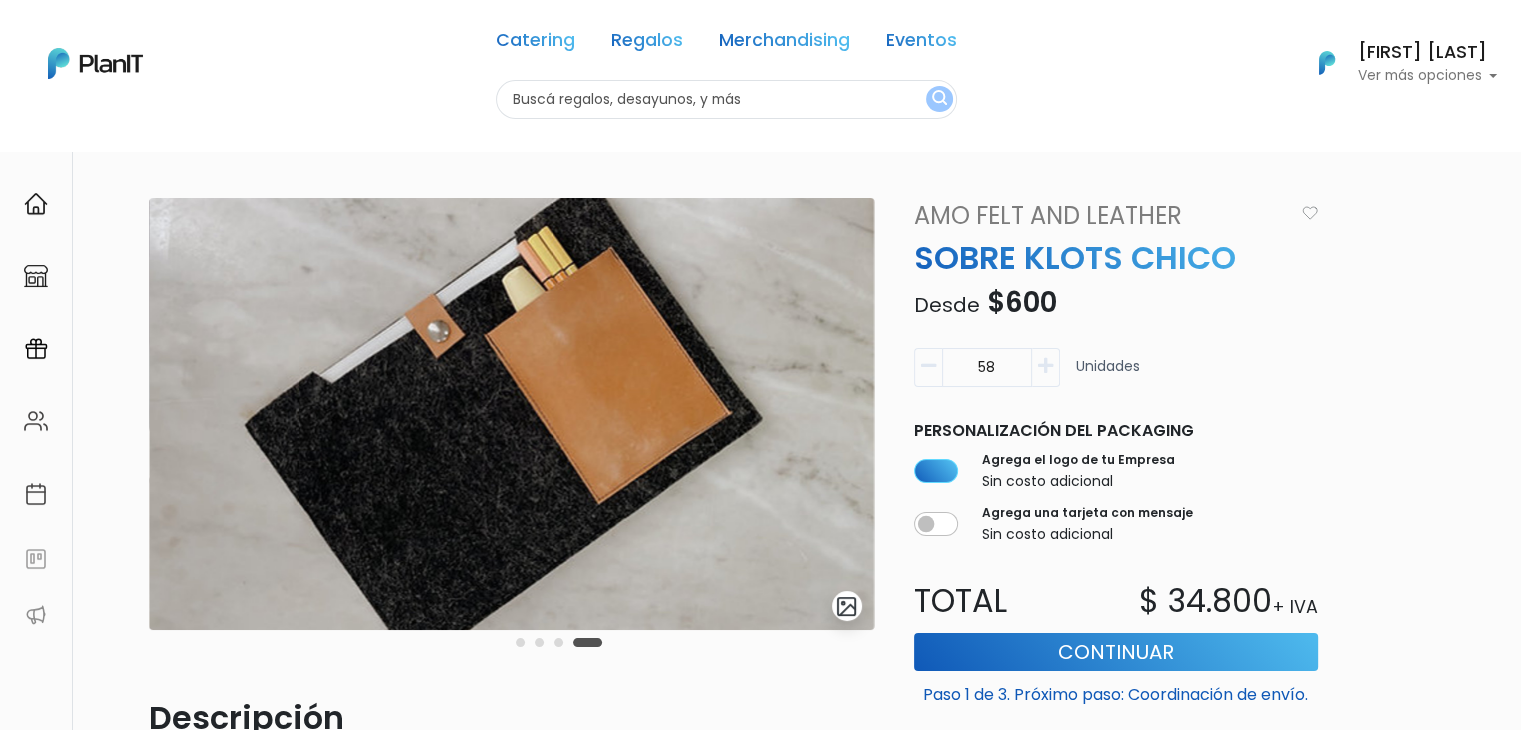click at bounding box center (1045, 366) 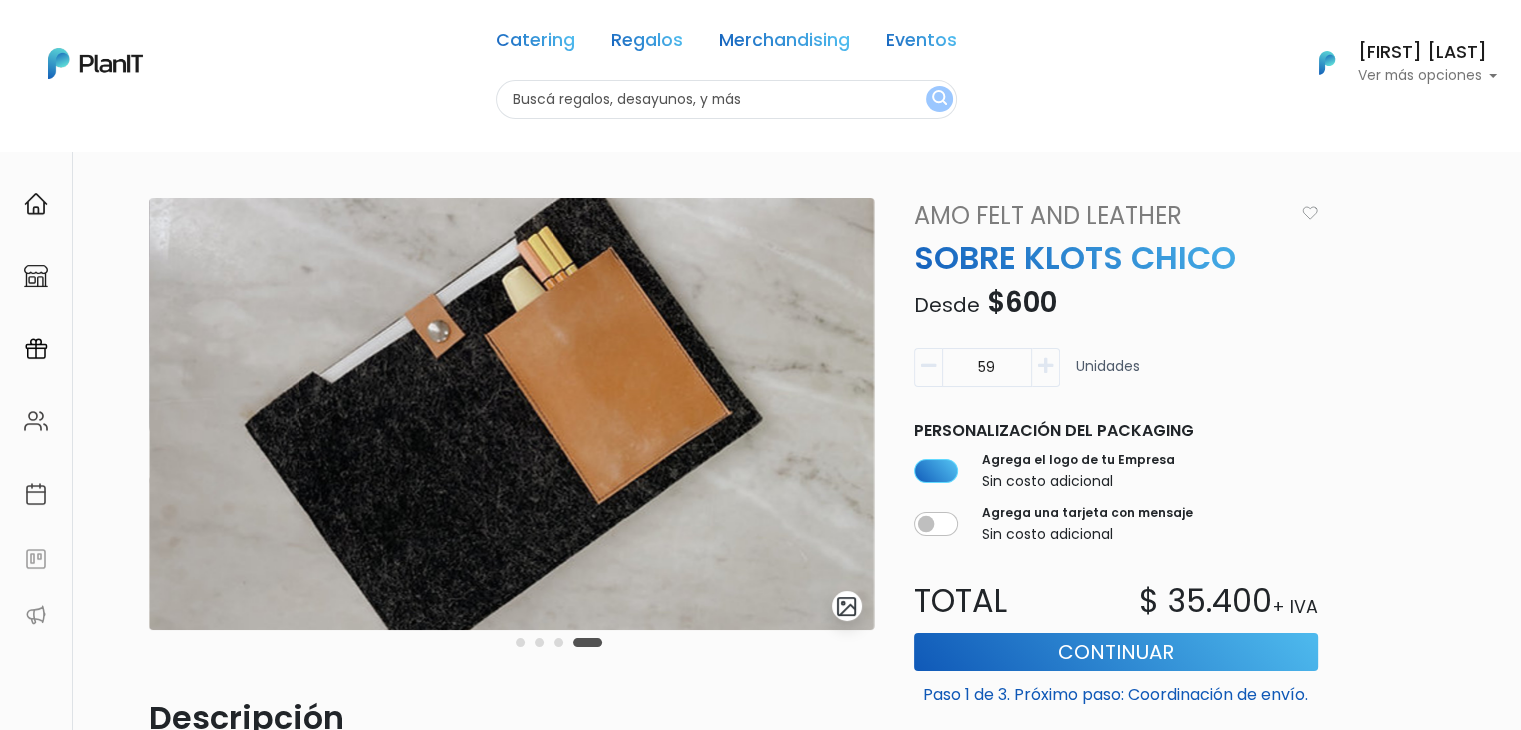 click at bounding box center [1045, 366] 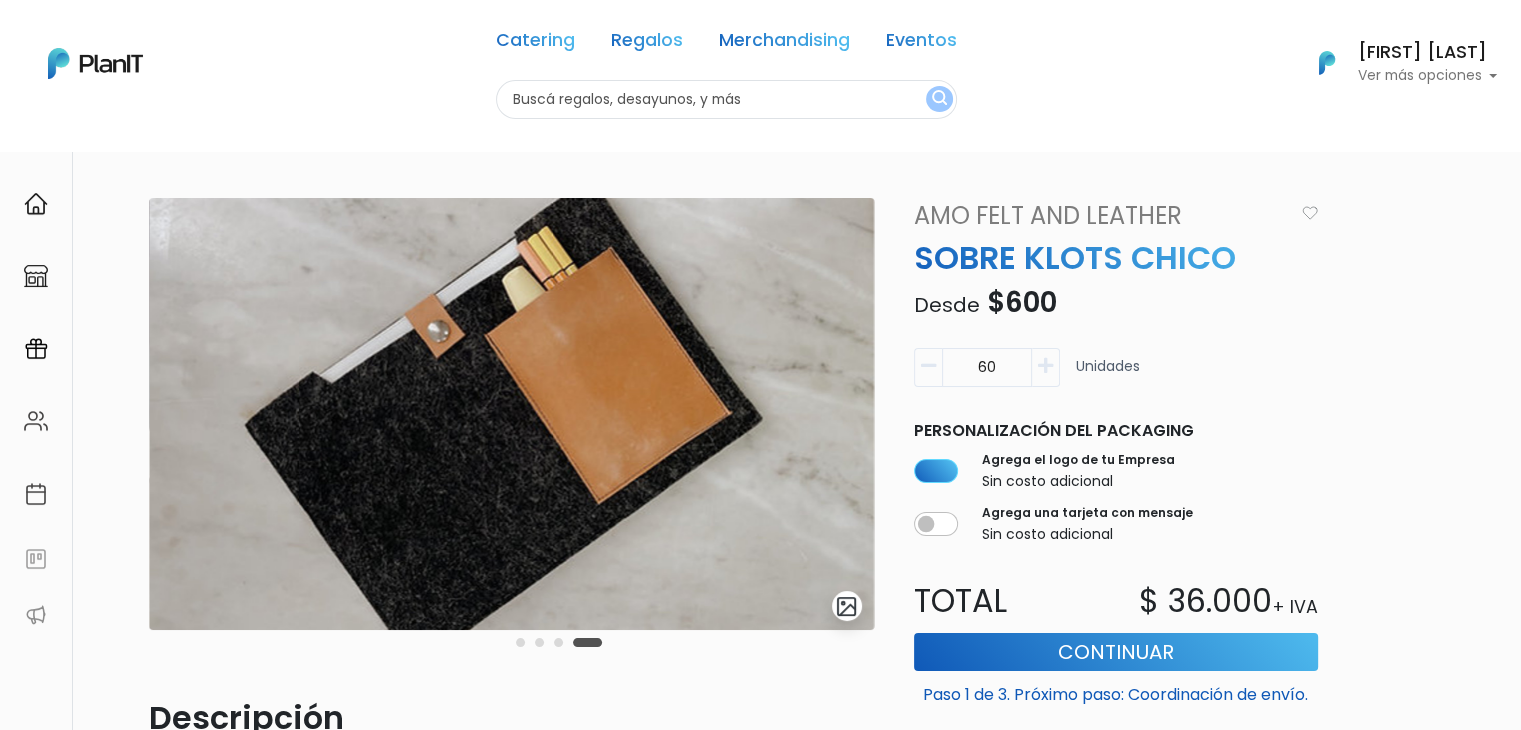 click at bounding box center (1045, 366) 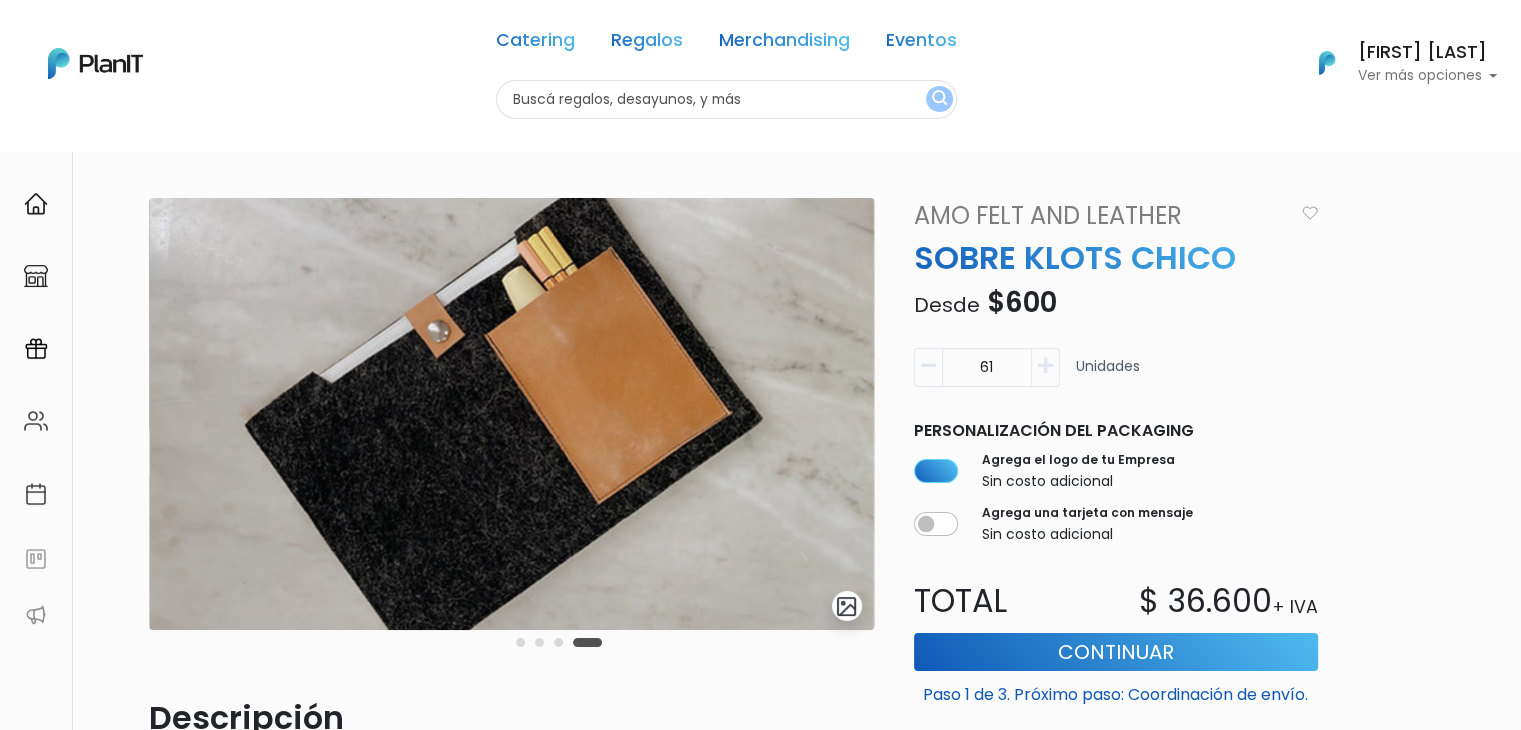 click at bounding box center (1046, 367) 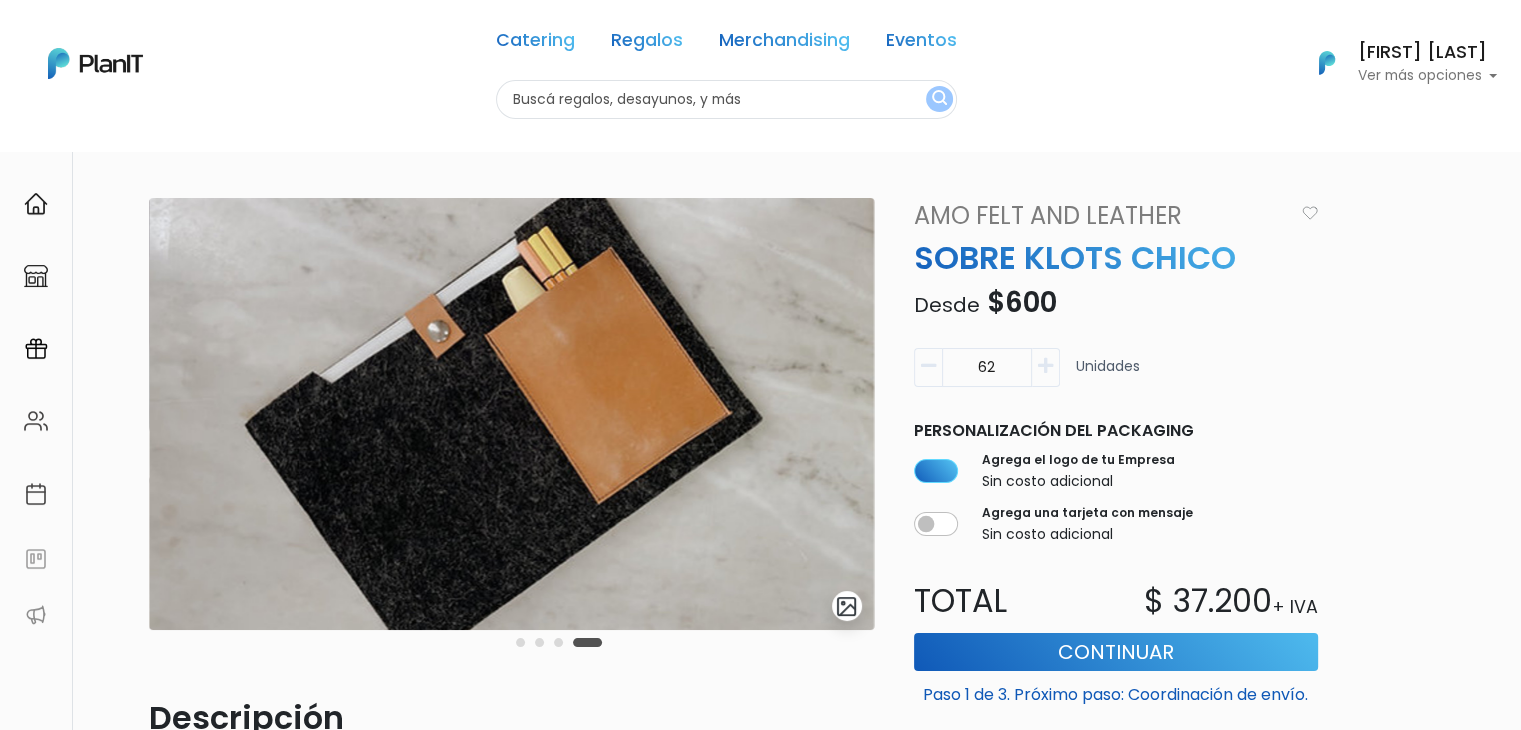 click at bounding box center (1046, 367) 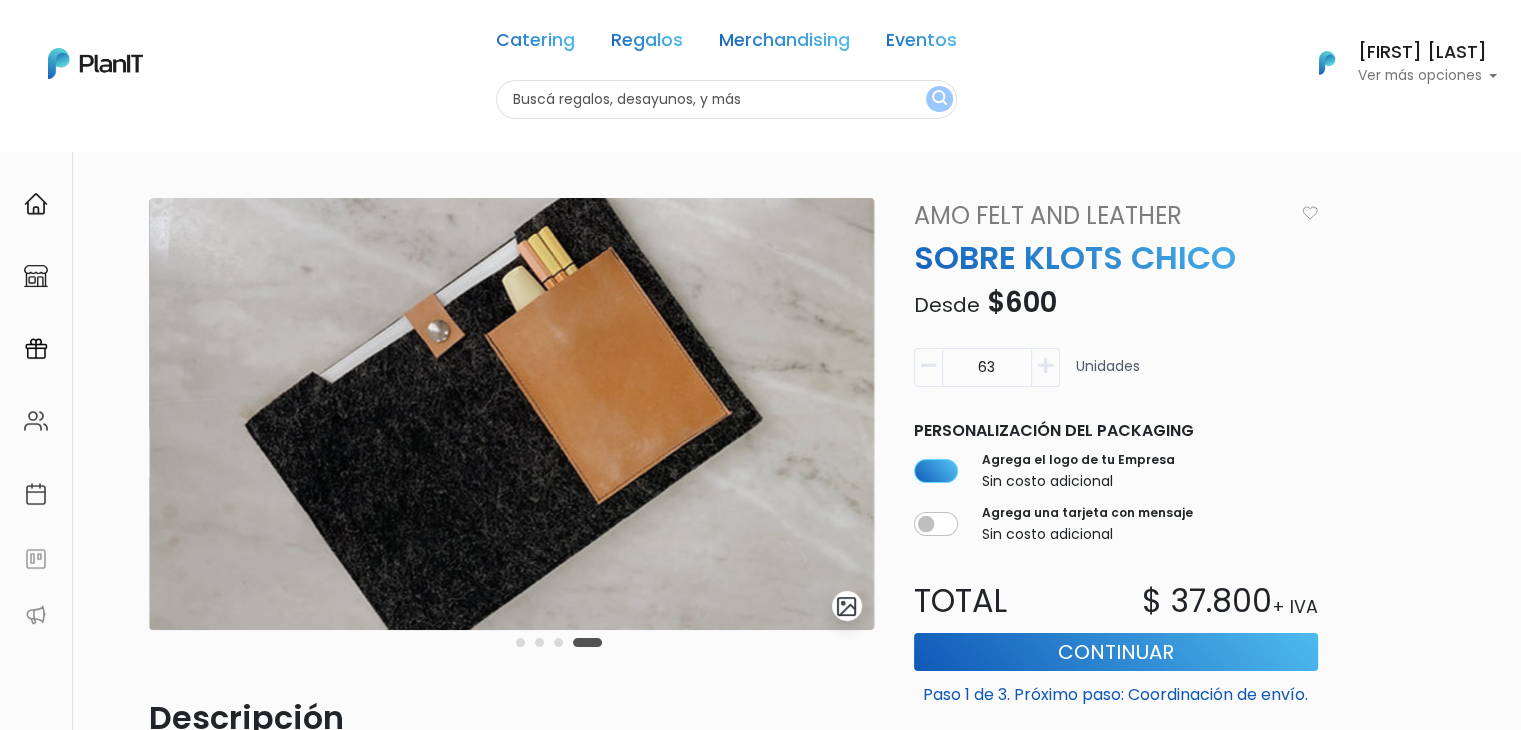 click on "63" at bounding box center (987, 367) 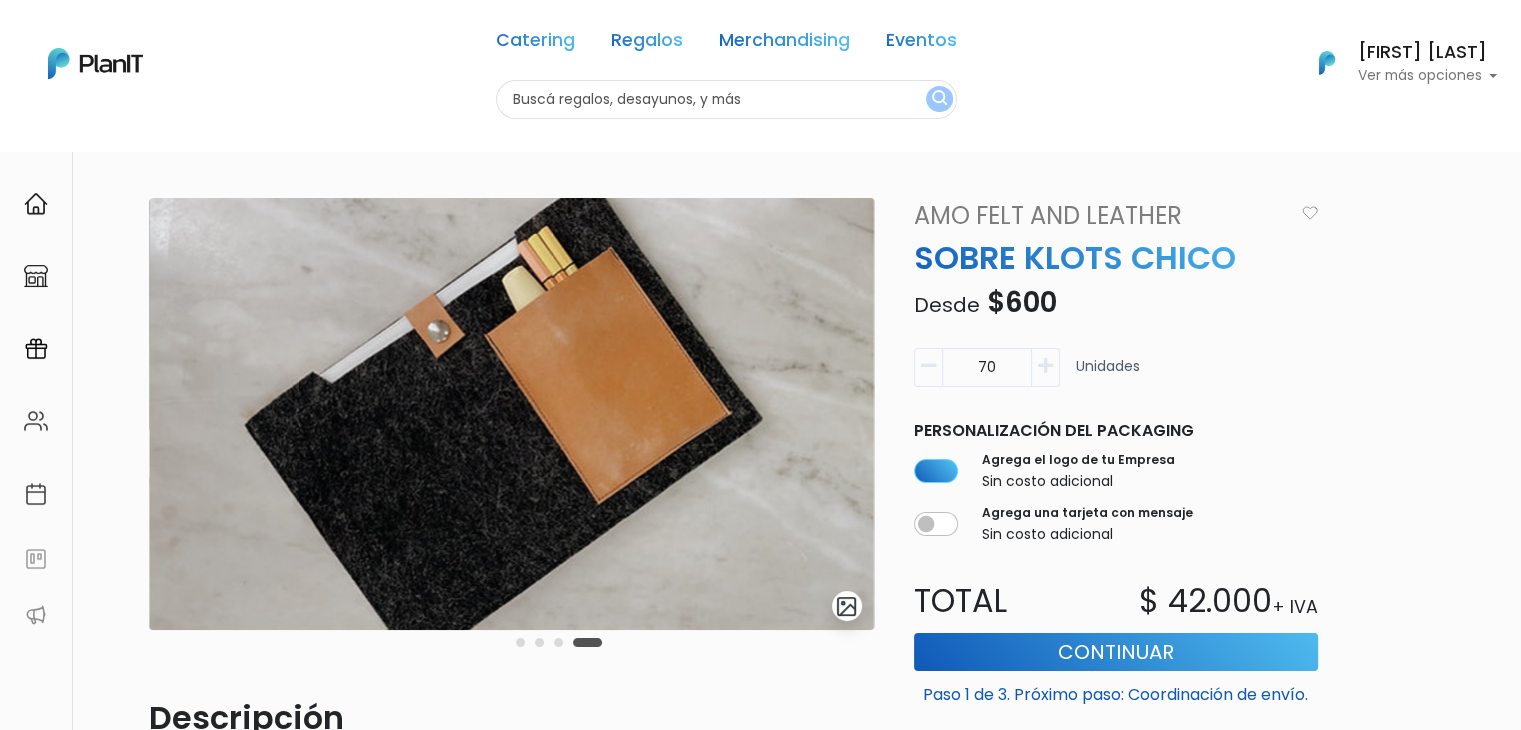 type on "70" 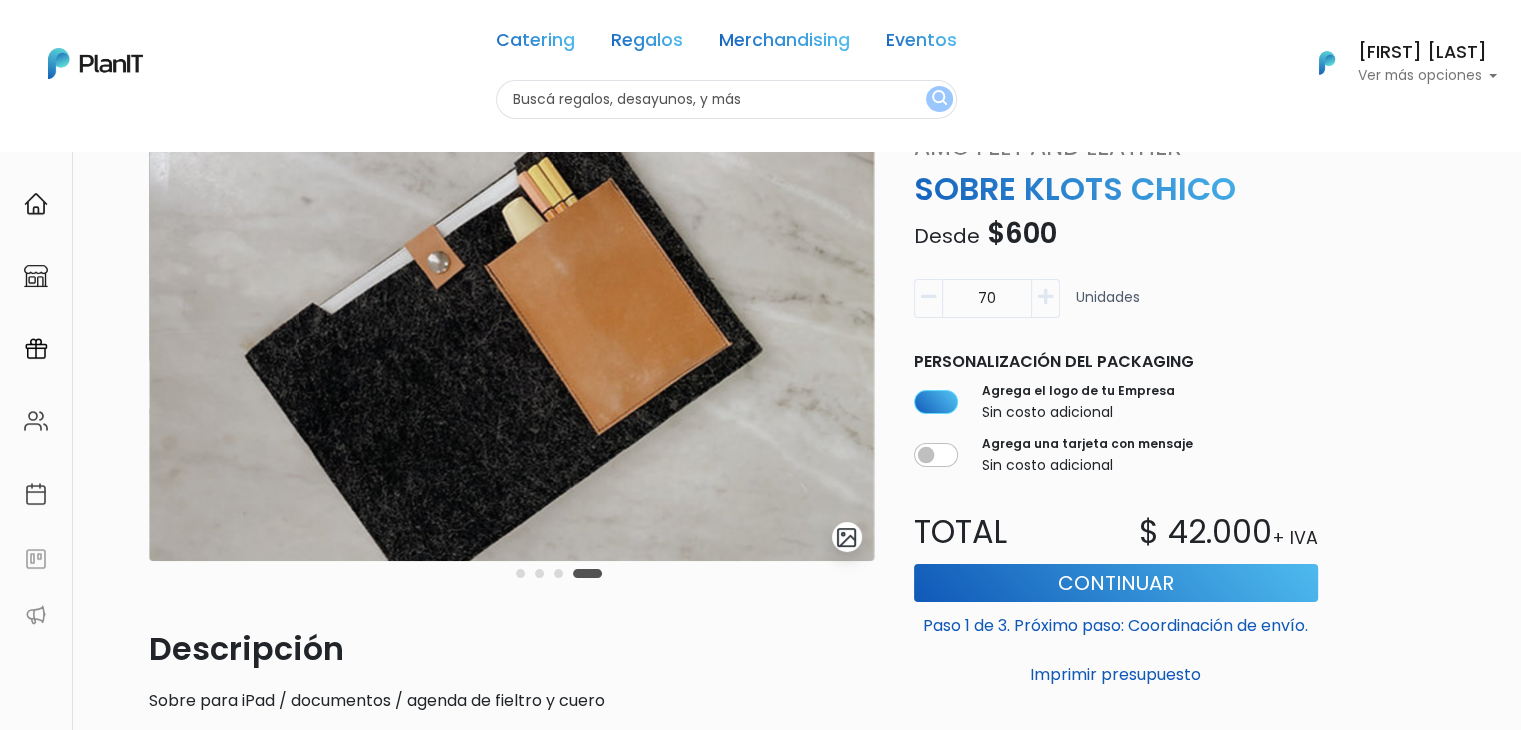 scroll, scrollTop: 111, scrollLeft: 0, axis: vertical 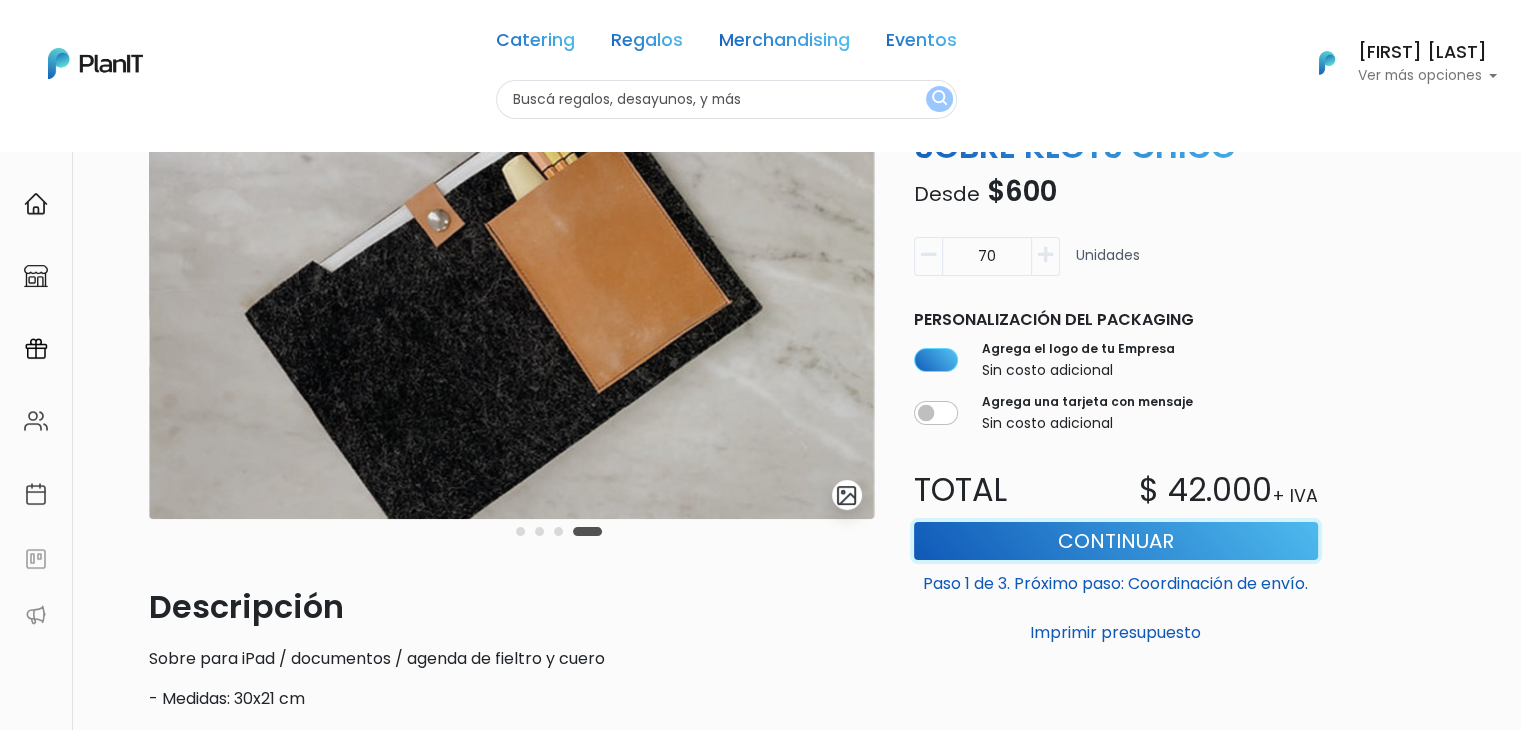 click on "Continuar" at bounding box center (1116, 541) 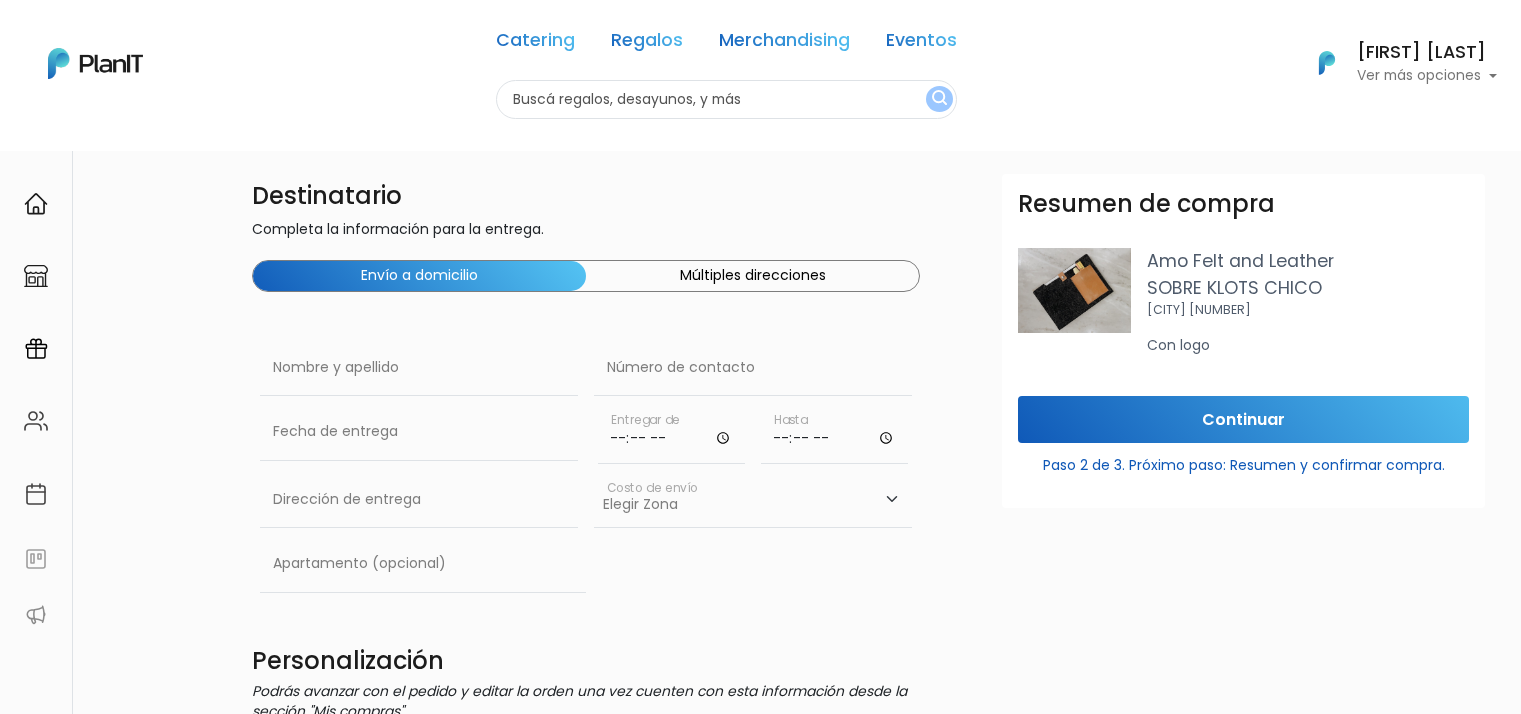 scroll, scrollTop: 0, scrollLeft: 0, axis: both 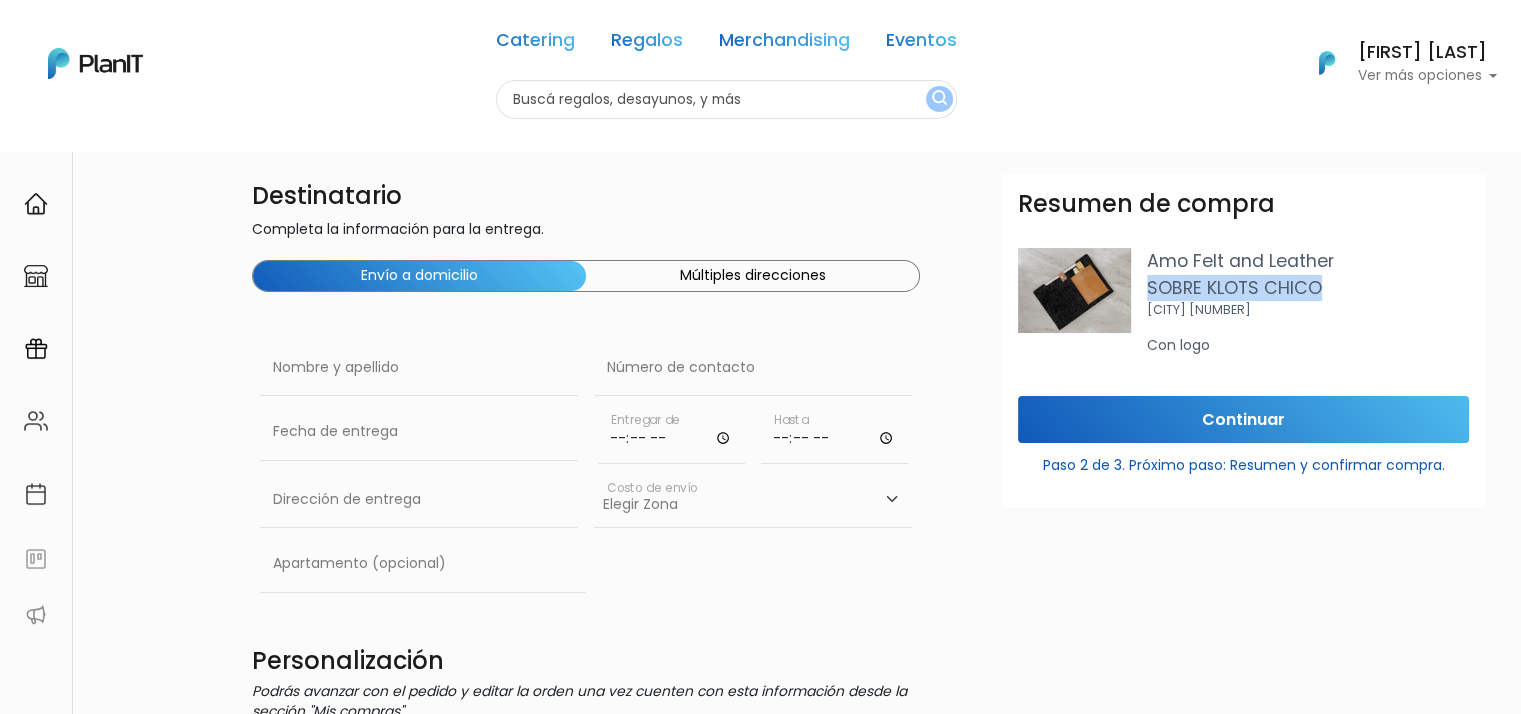 drag, startPoint x: 1332, startPoint y: 285, endPoint x: 1146, endPoint y: 293, distance: 186.17197 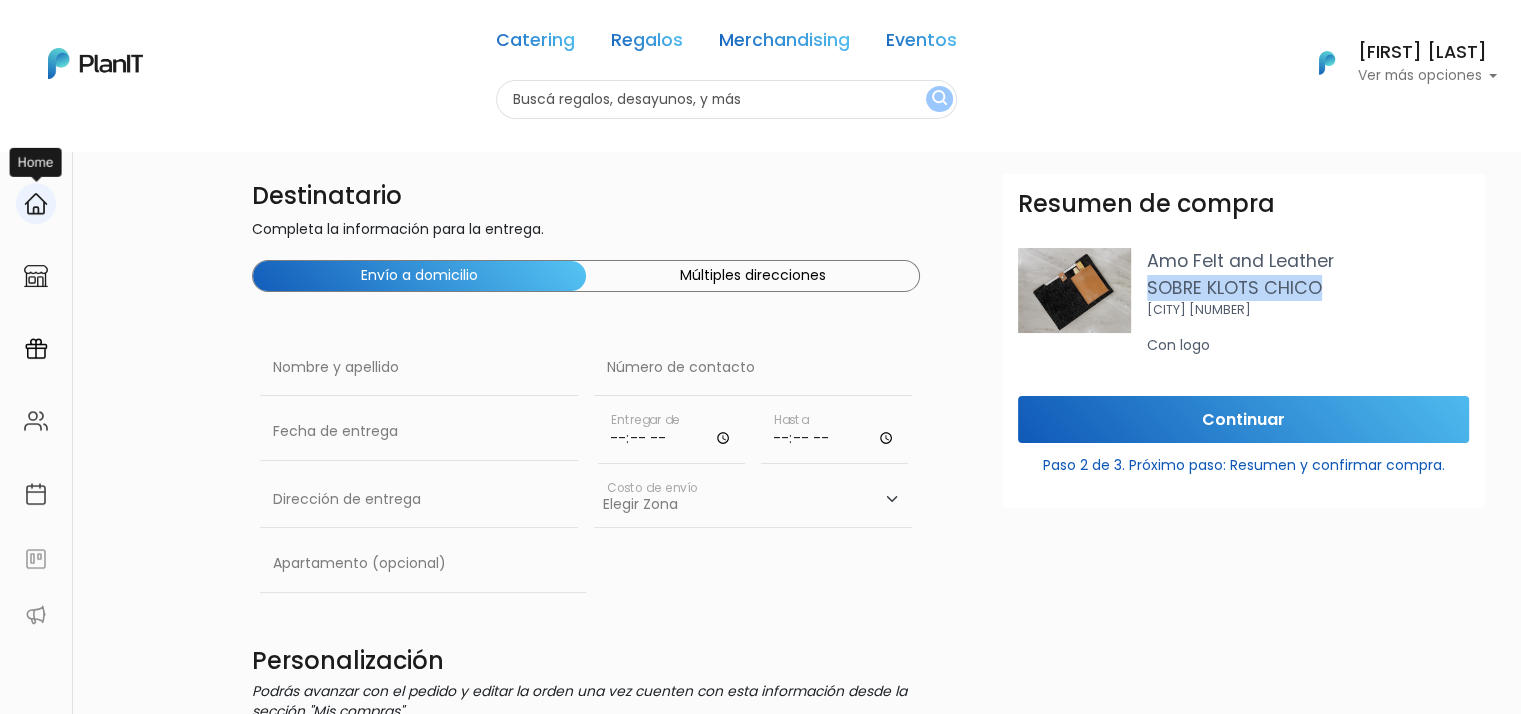 click at bounding box center (36, 204) 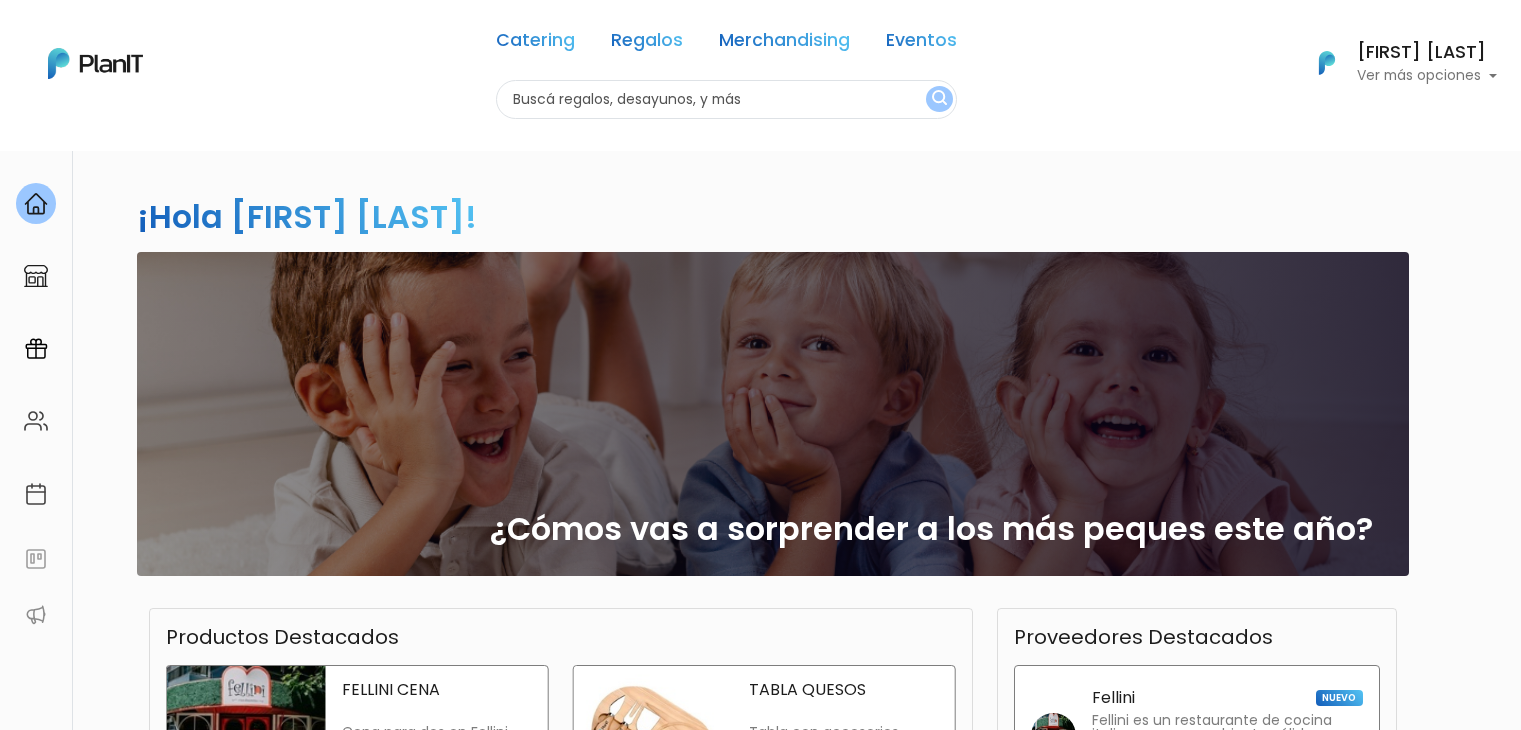 scroll, scrollTop: 0, scrollLeft: 0, axis: both 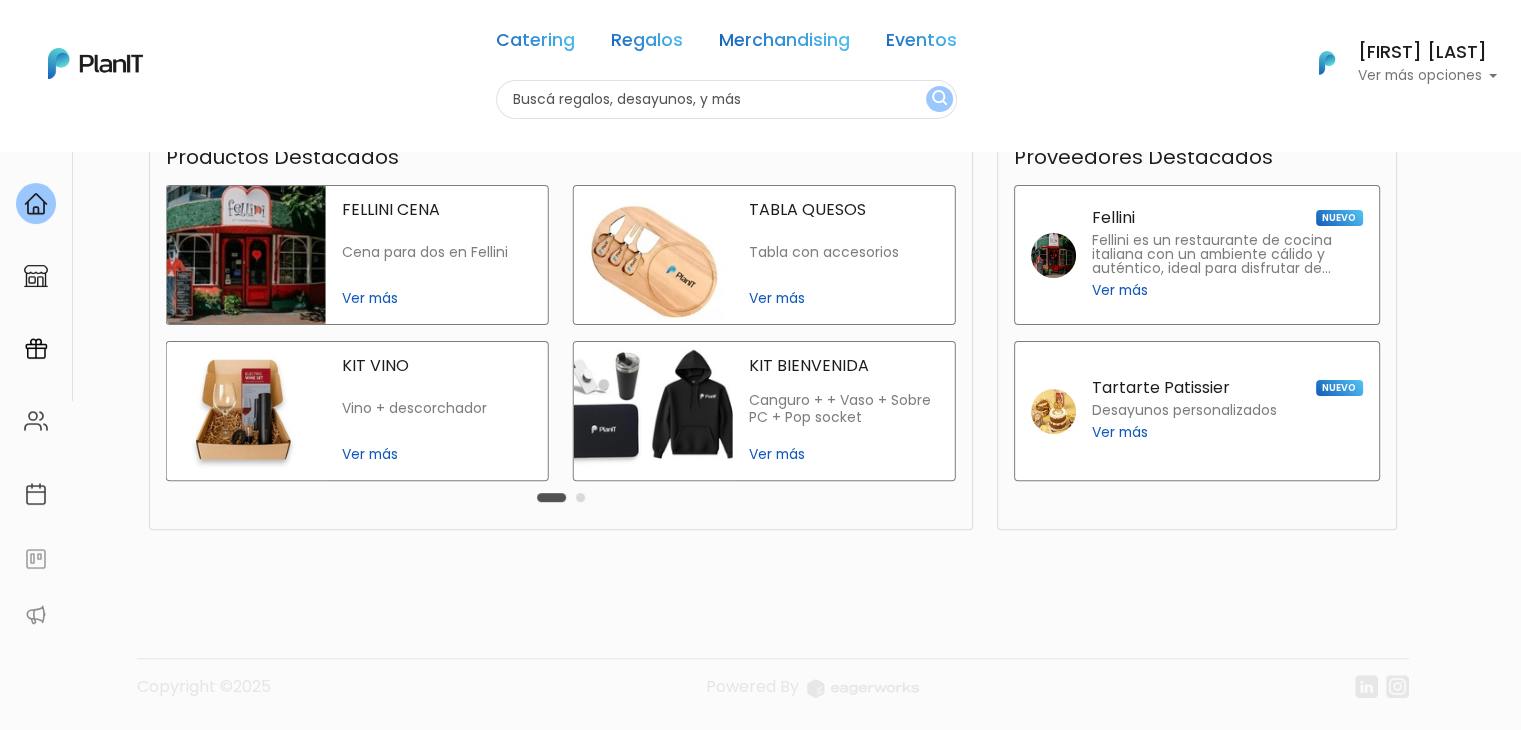 click on "Ver más" at bounding box center [844, 454] 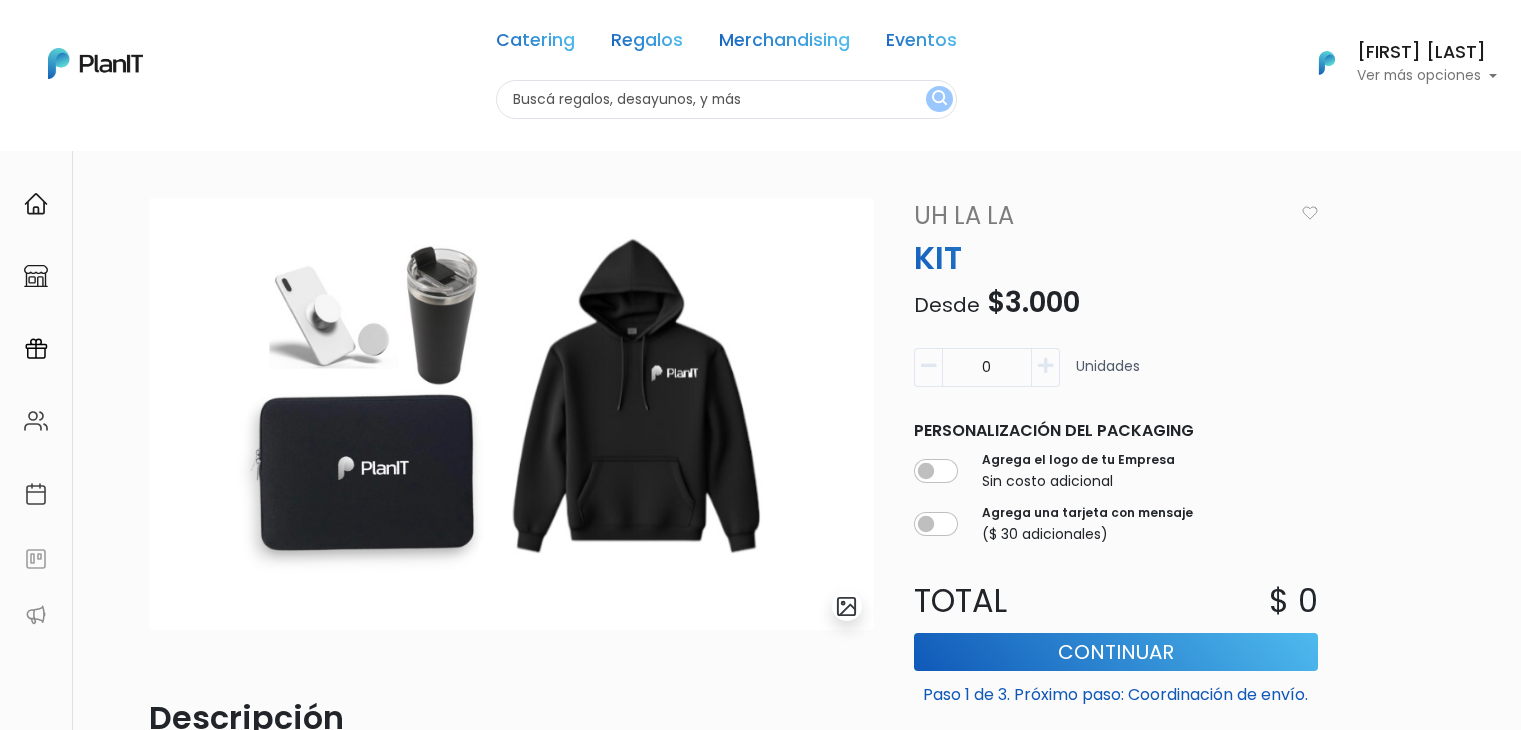 scroll, scrollTop: 0, scrollLeft: 0, axis: both 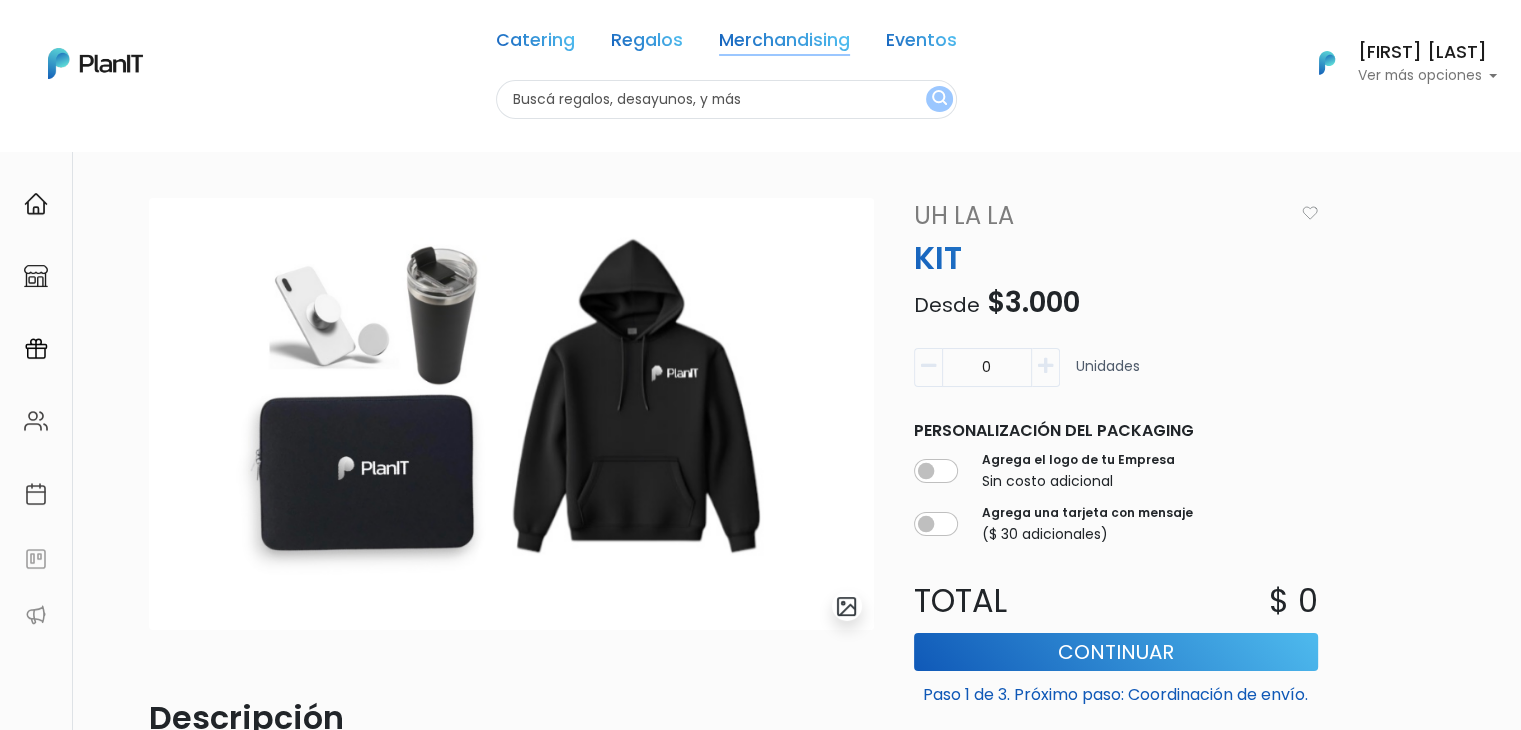 click on "Merchandising" at bounding box center (784, 44) 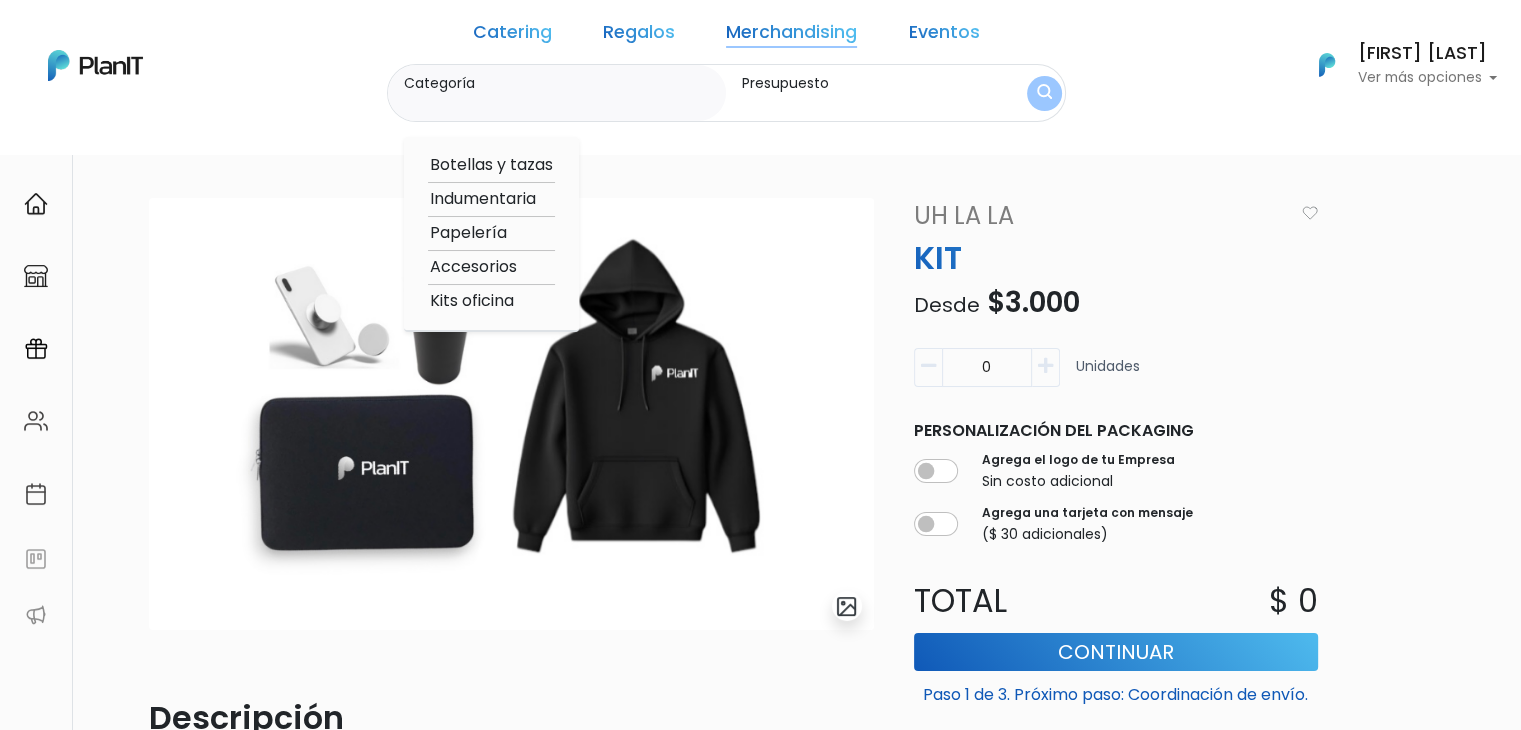 click on "Accesorios" at bounding box center [491, 267] 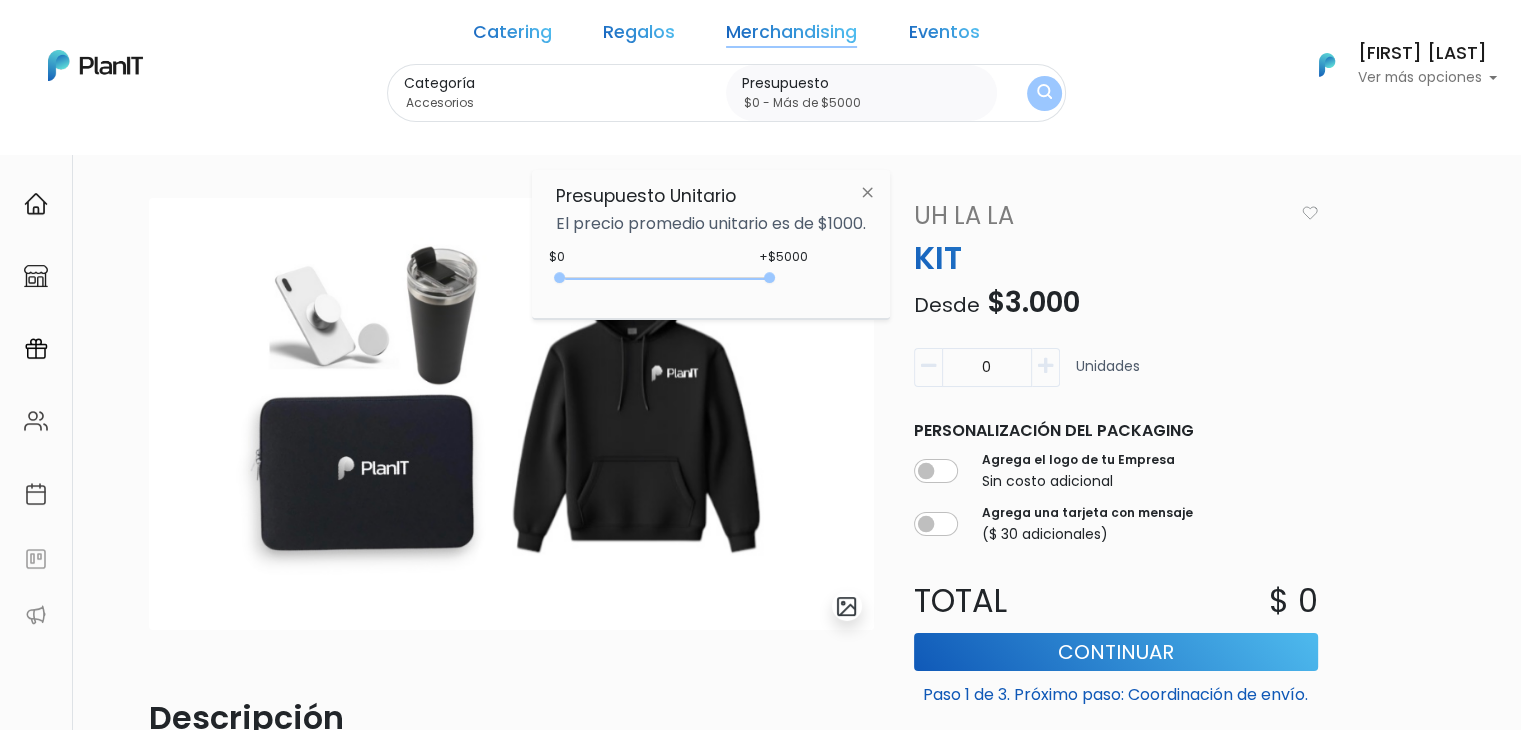 type on "$0 - Más de $5000" 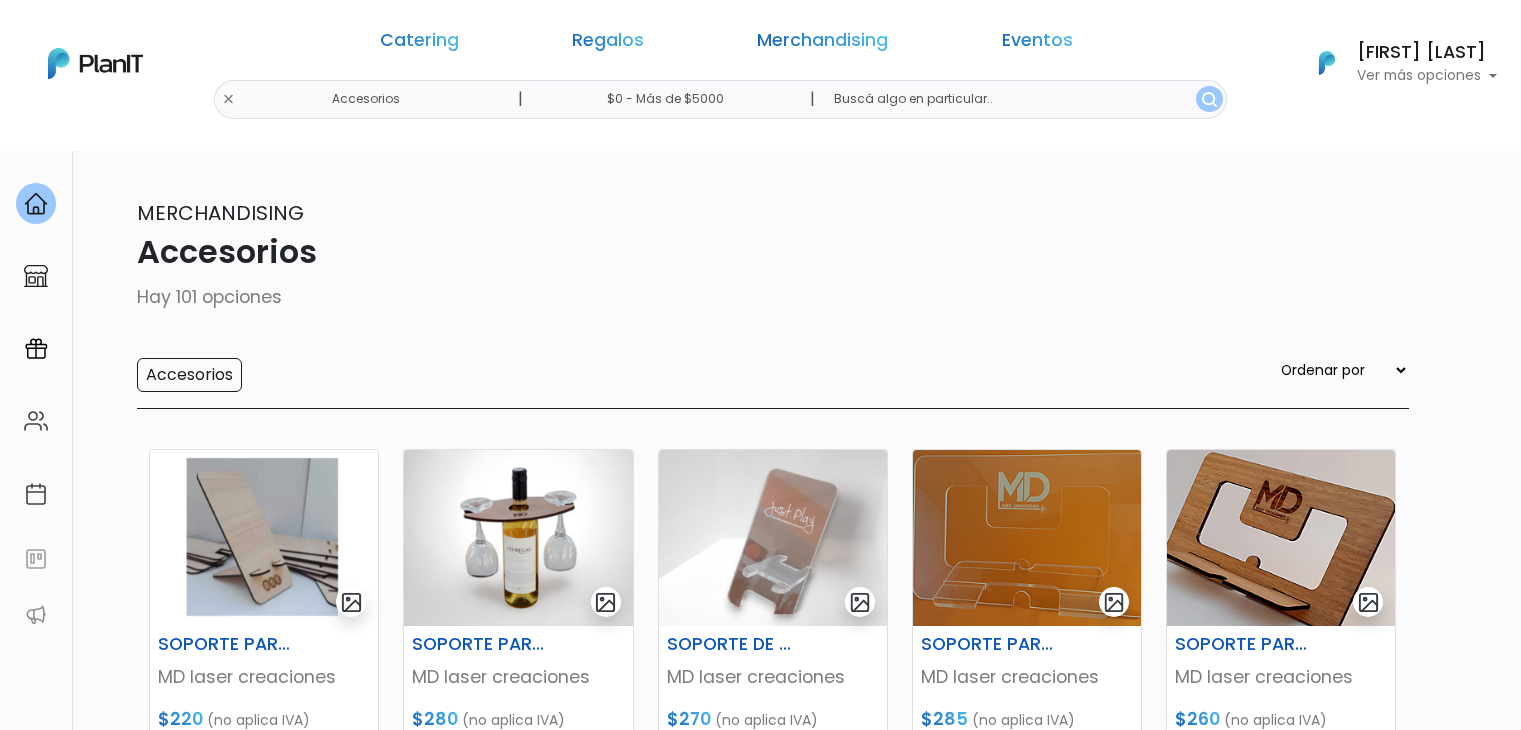 scroll, scrollTop: 0, scrollLeft: 0, axis: both 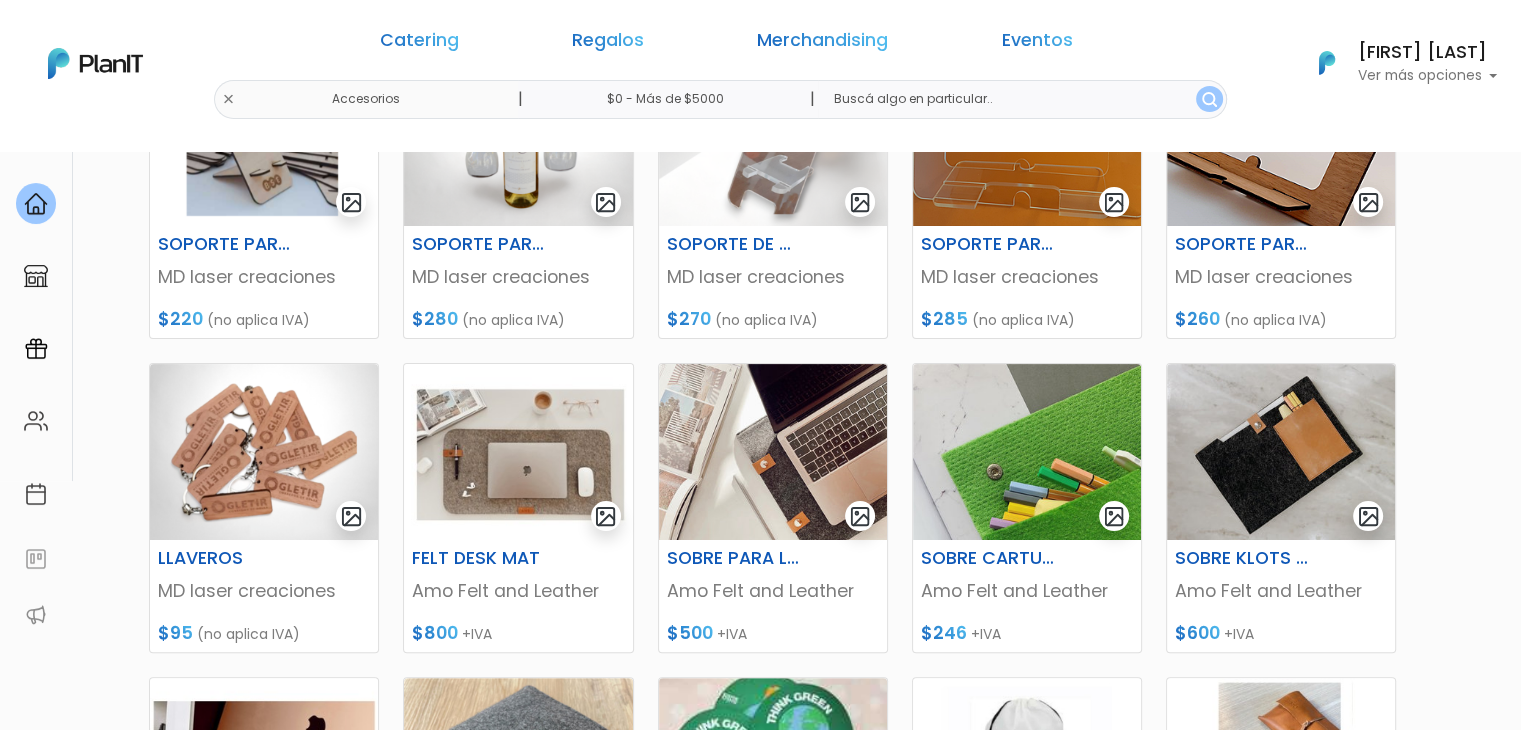 click on "keyboard_arrow_down" at bounding box center [1446, 1917] 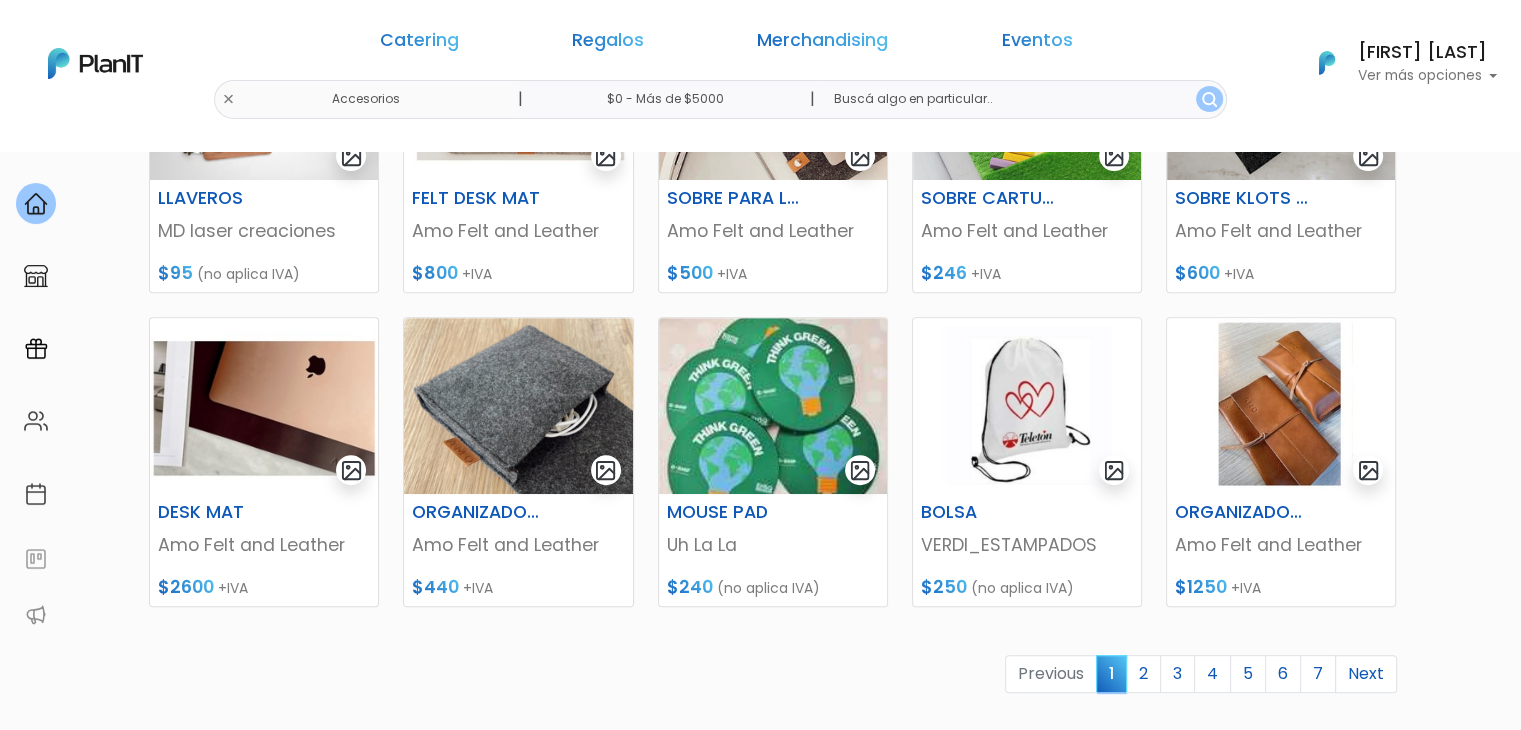 scroll, scrollTop: 840, scrollLeft: 0, axis: vertical 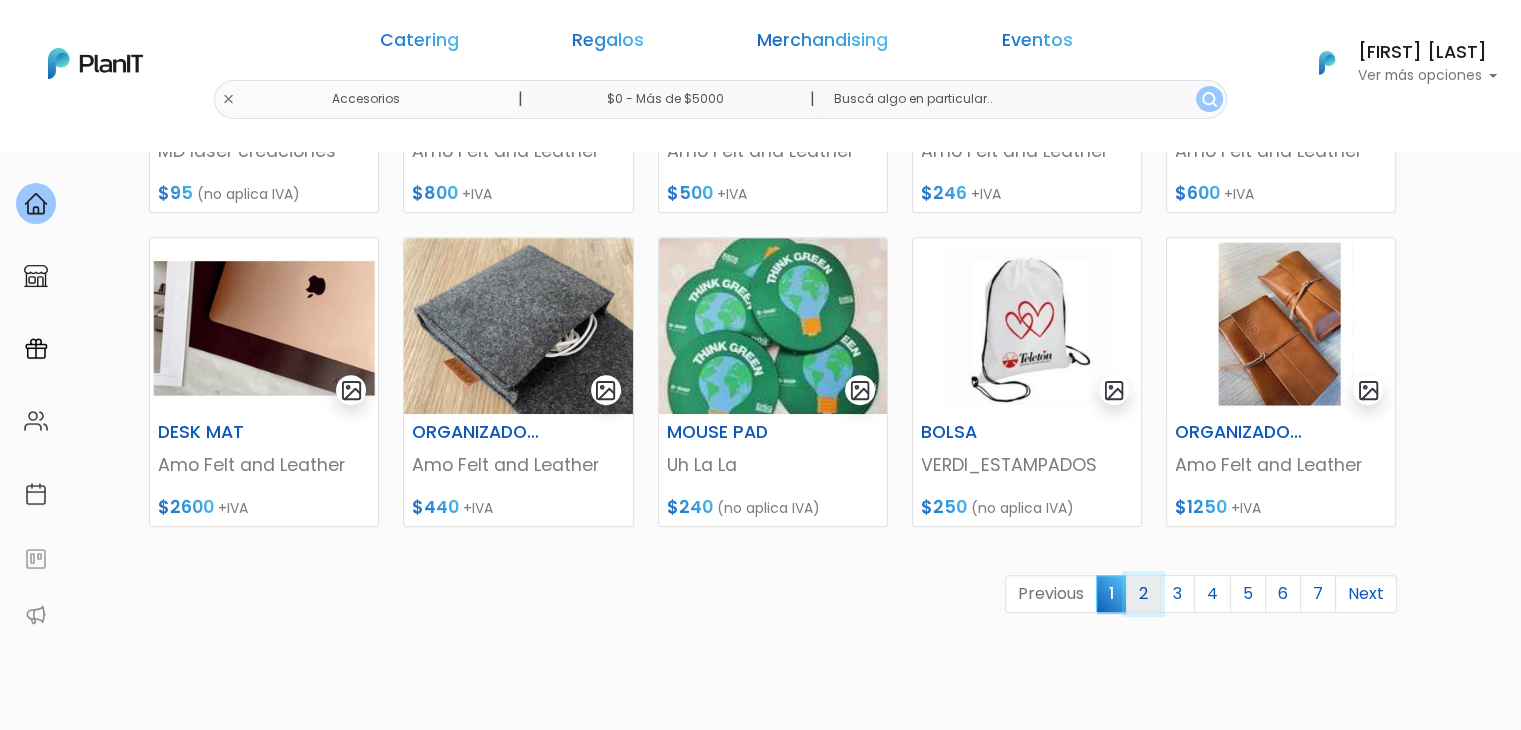 click on "2" at bounding box center (1143, 594) 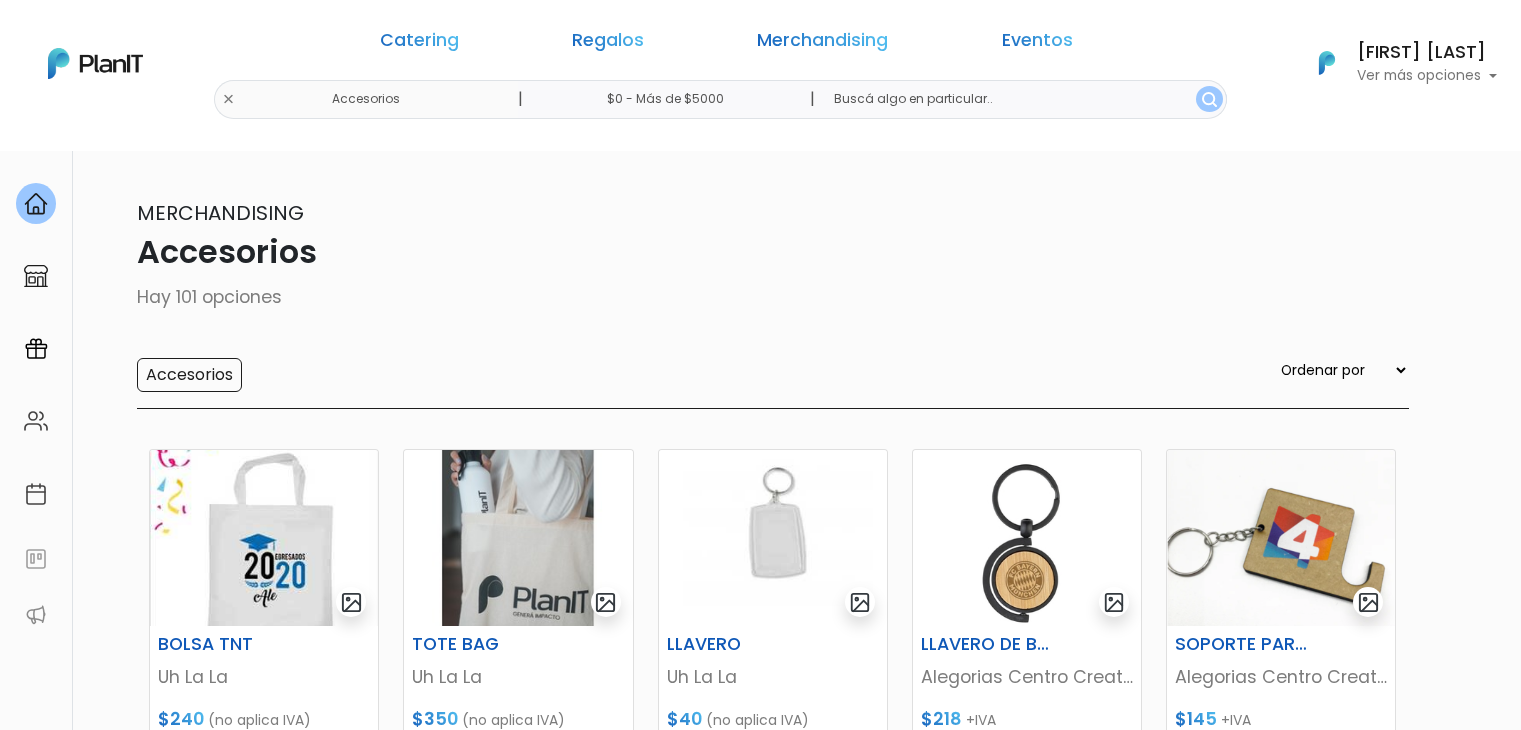 scroll, scrollTop: 0, scrollLeft: 0, axis: both 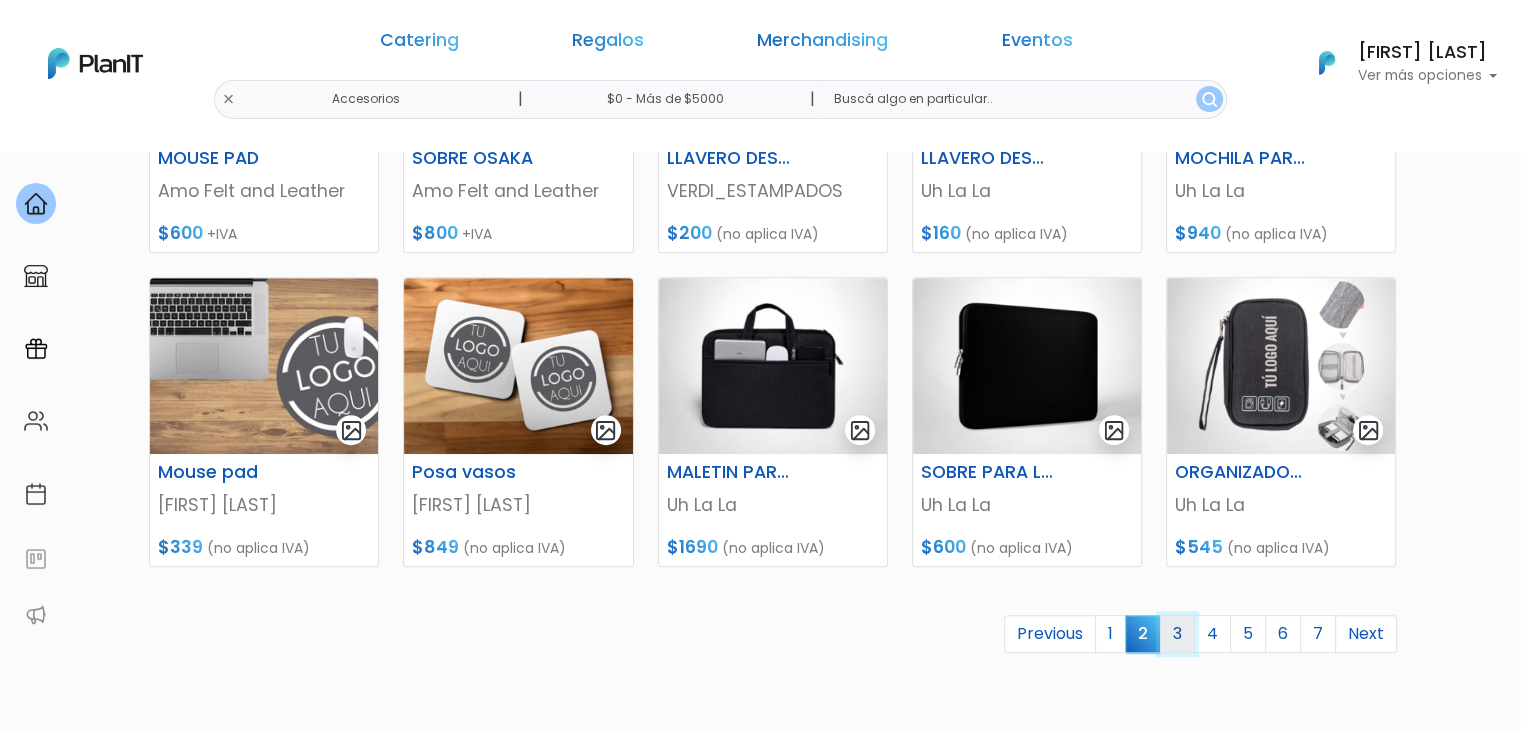 click on "3" at bounding box center [1177, 634] 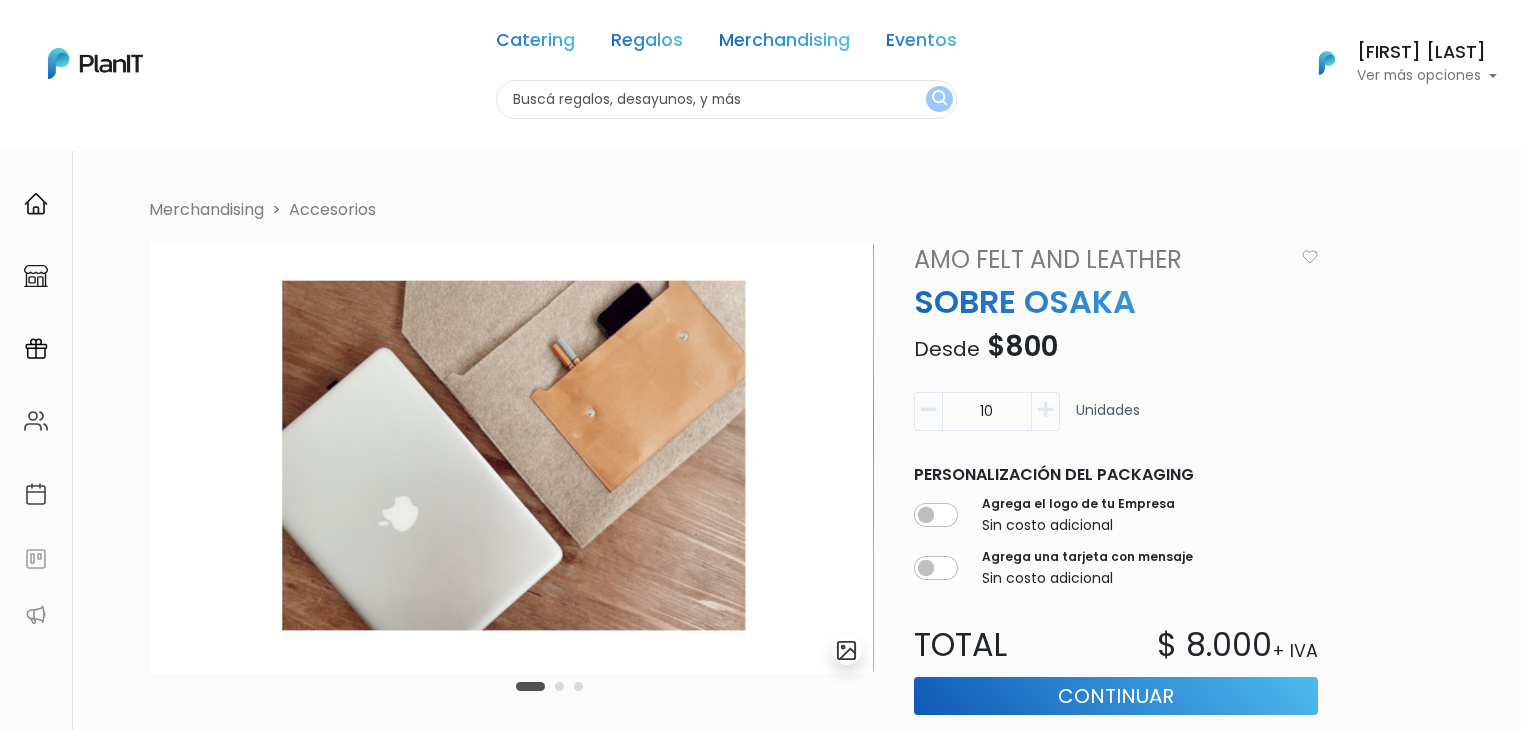 scroll, scrollTop: 0, scrollLeft: 0, axis: both 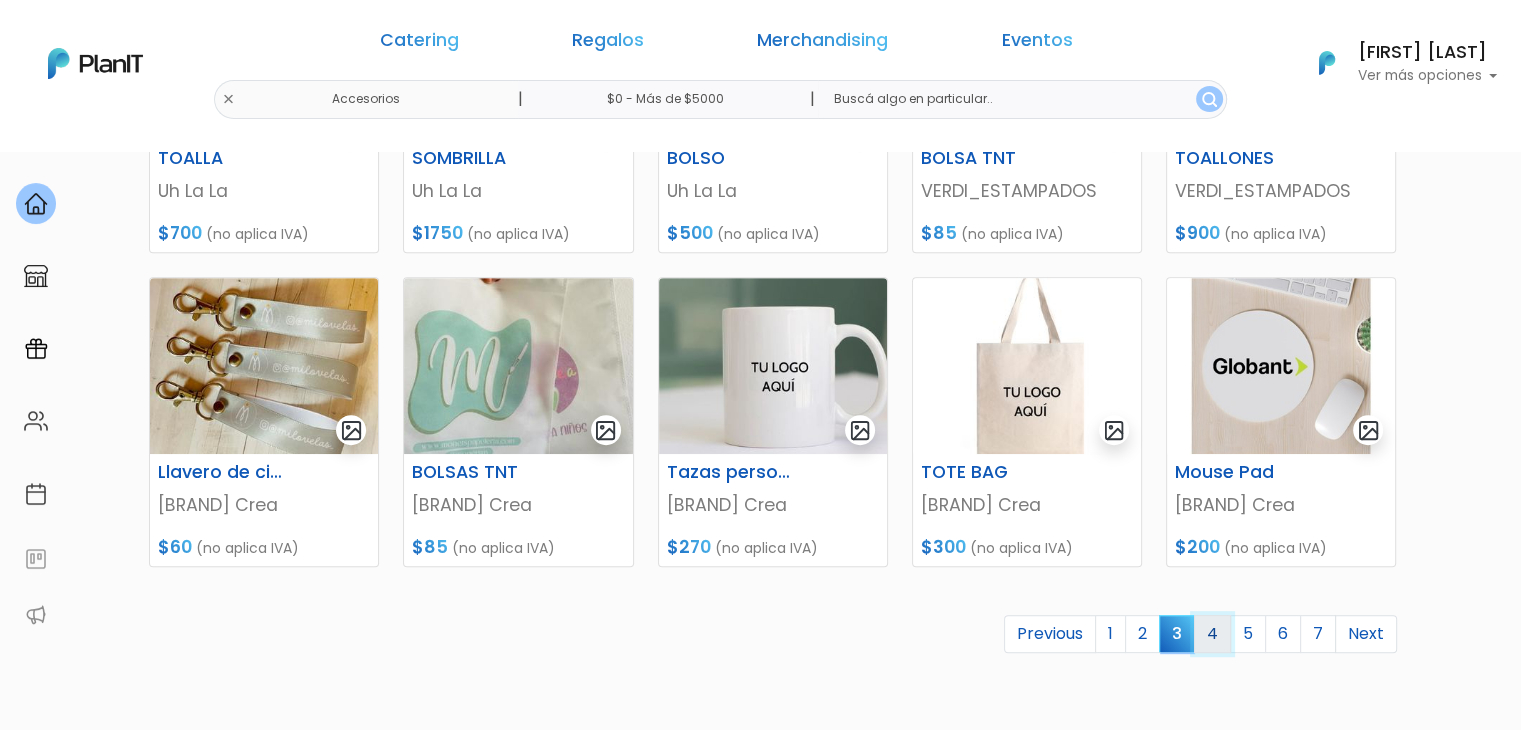 click on "4" at bounding box center [1212, 634] 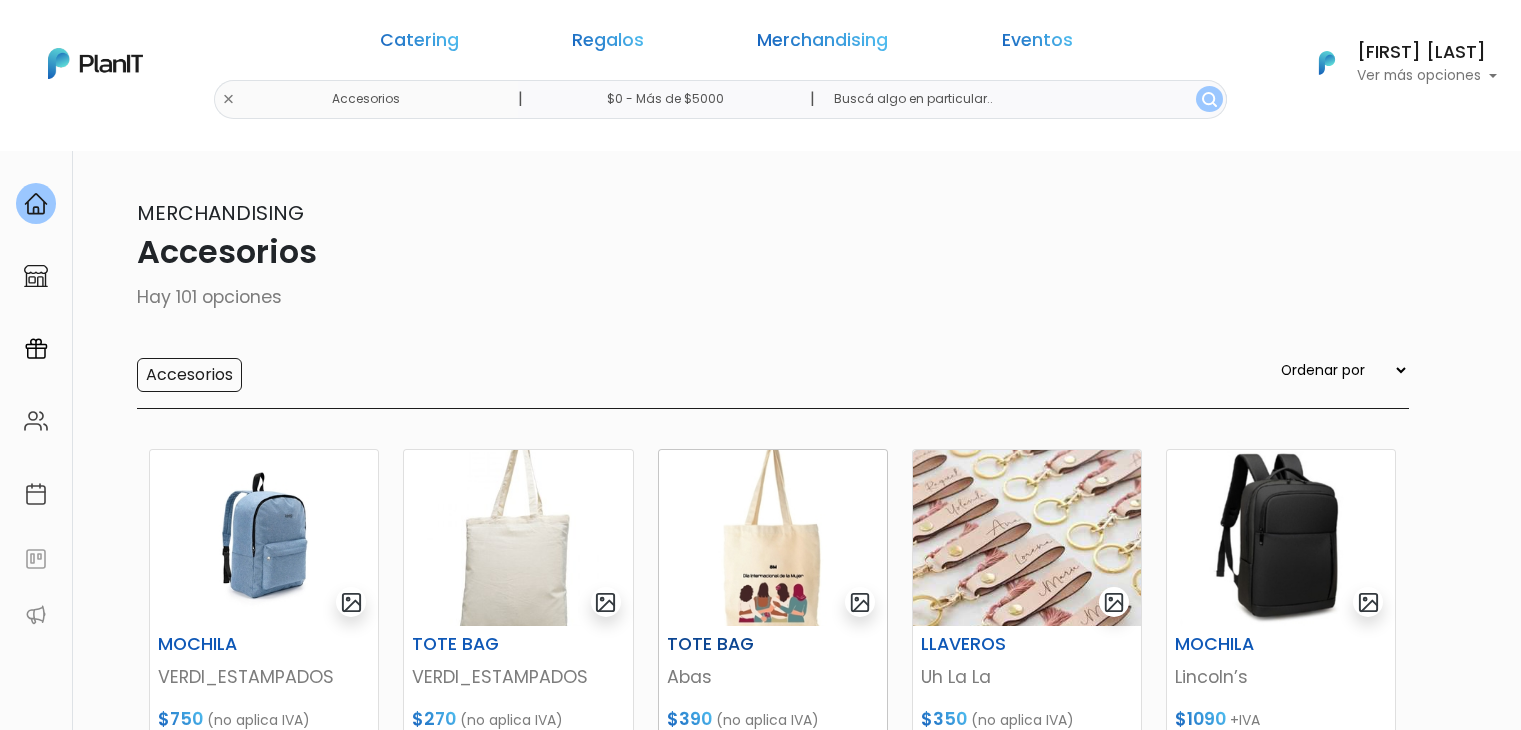 scroll, scrollTop: 0, scrollLeft: 0, axis: both 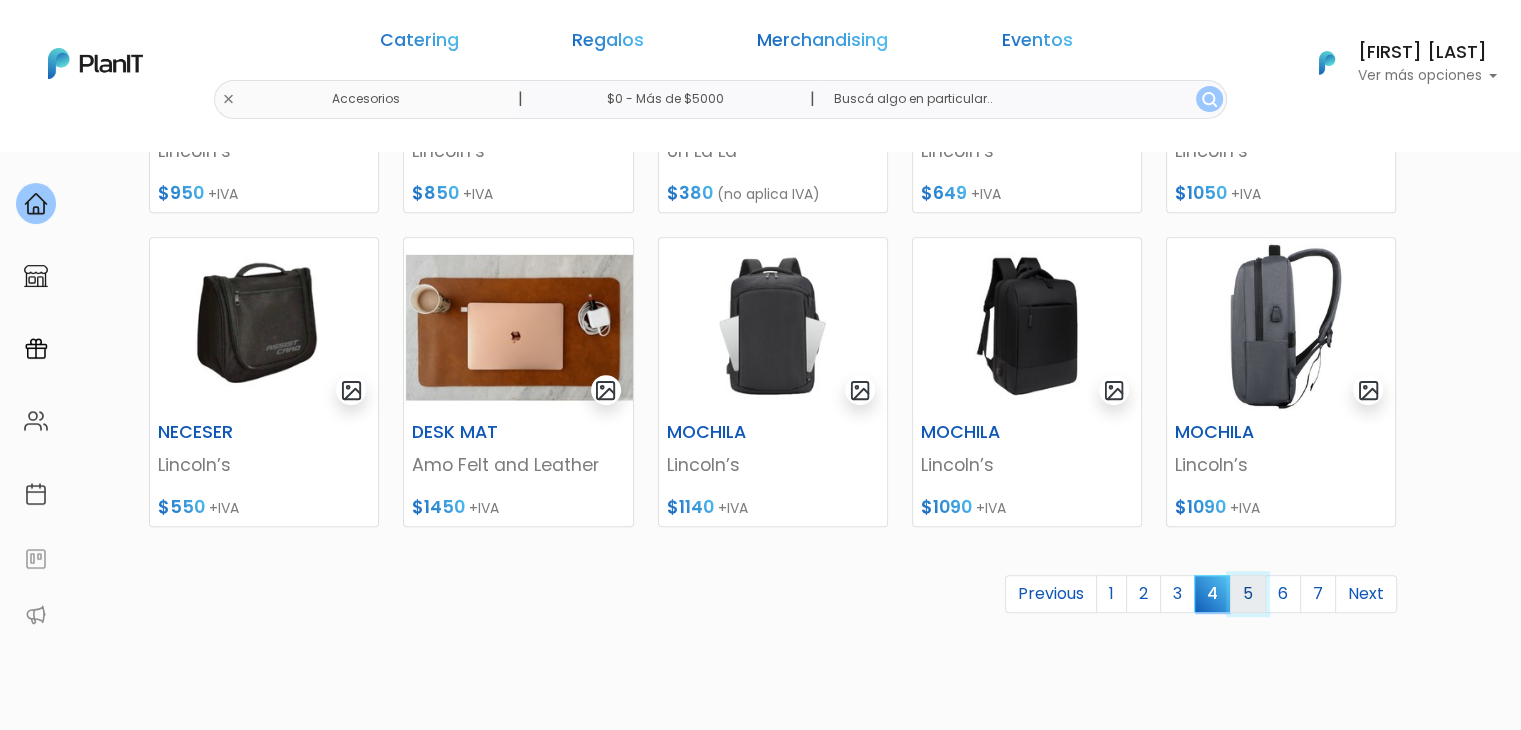 click on "5" at bounding box center (1248, 594) 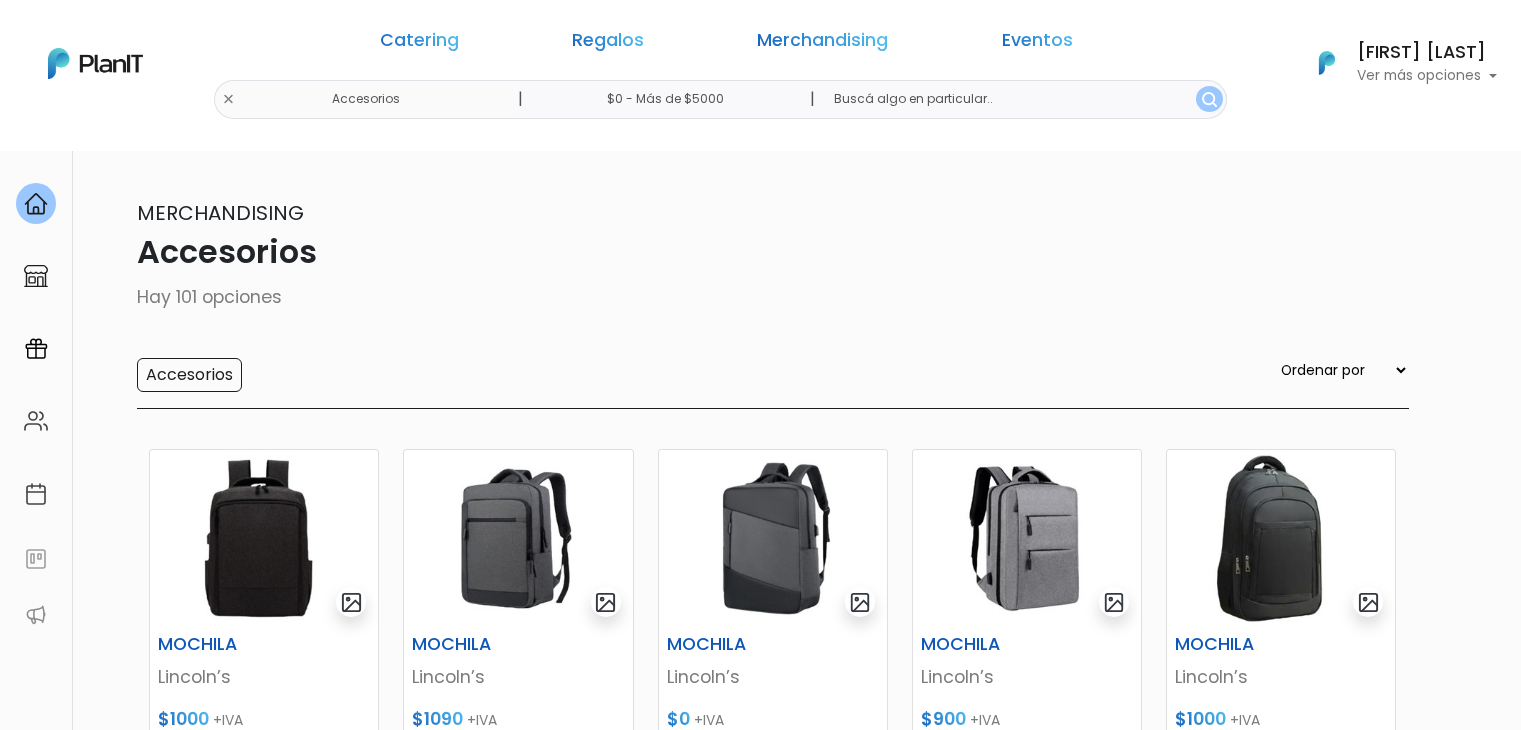 scroll, scrollTop: 0, scrollLeft: 0, axis: both 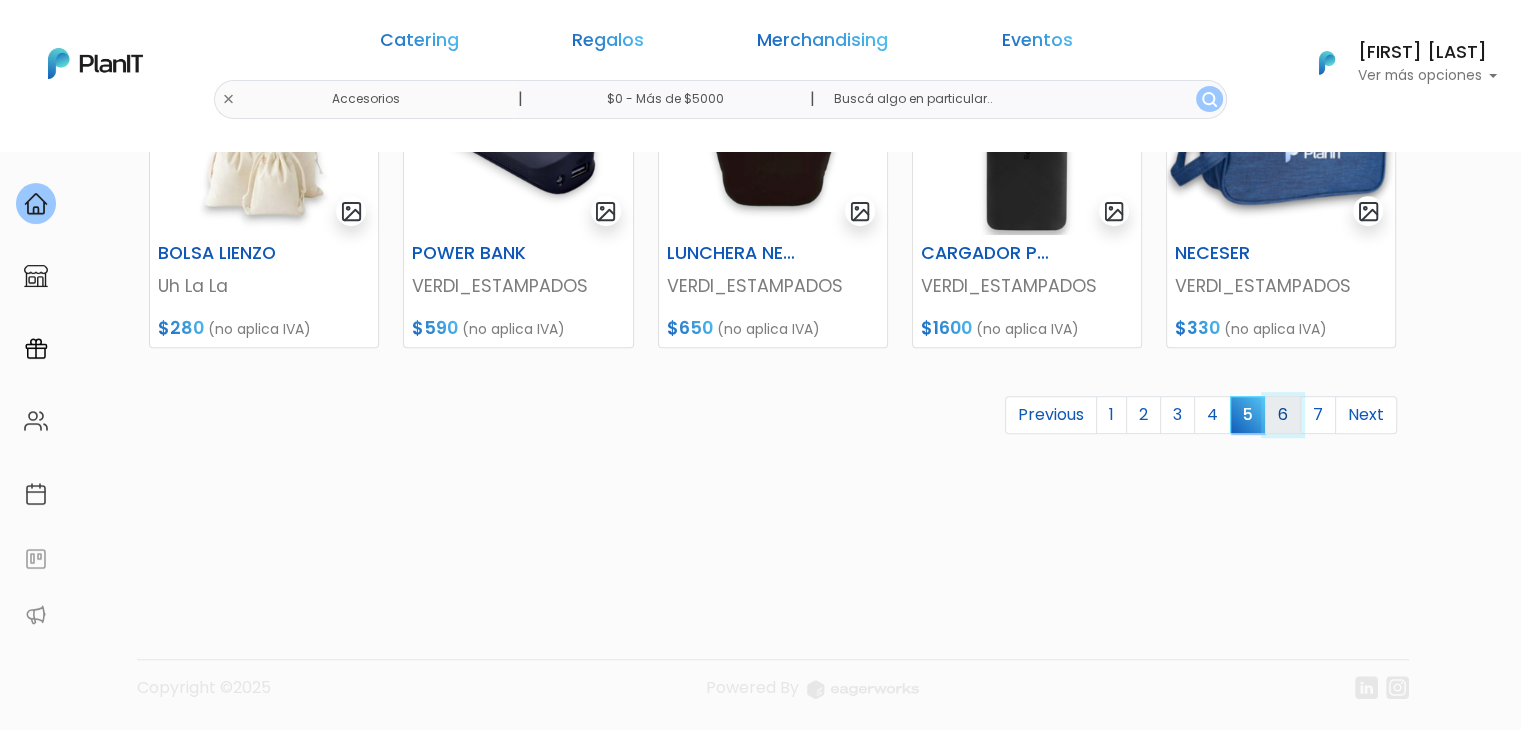 click on "6" at bounding box center [1283, 415] 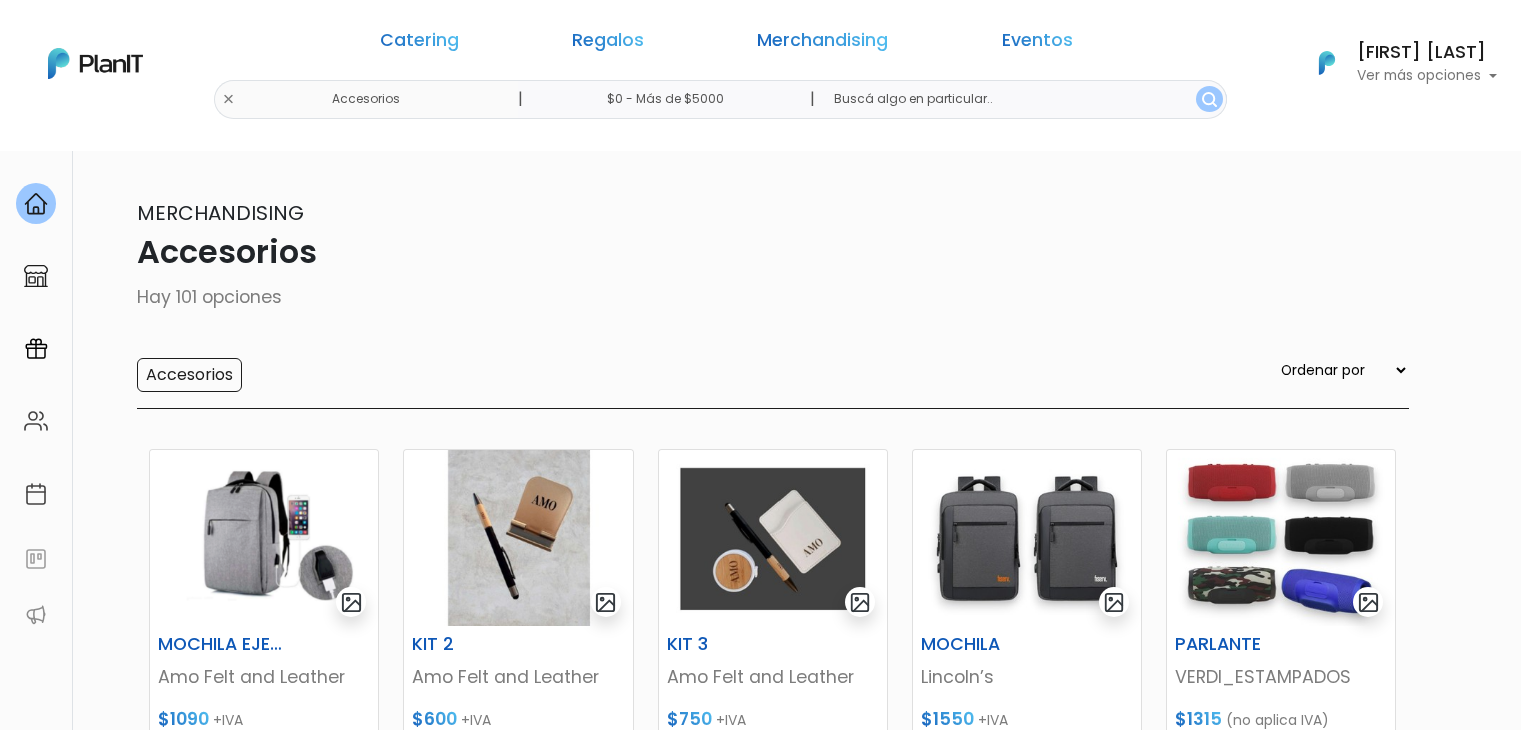 scroll, scrollTop: 0, scrollLeft: 0, axis: both 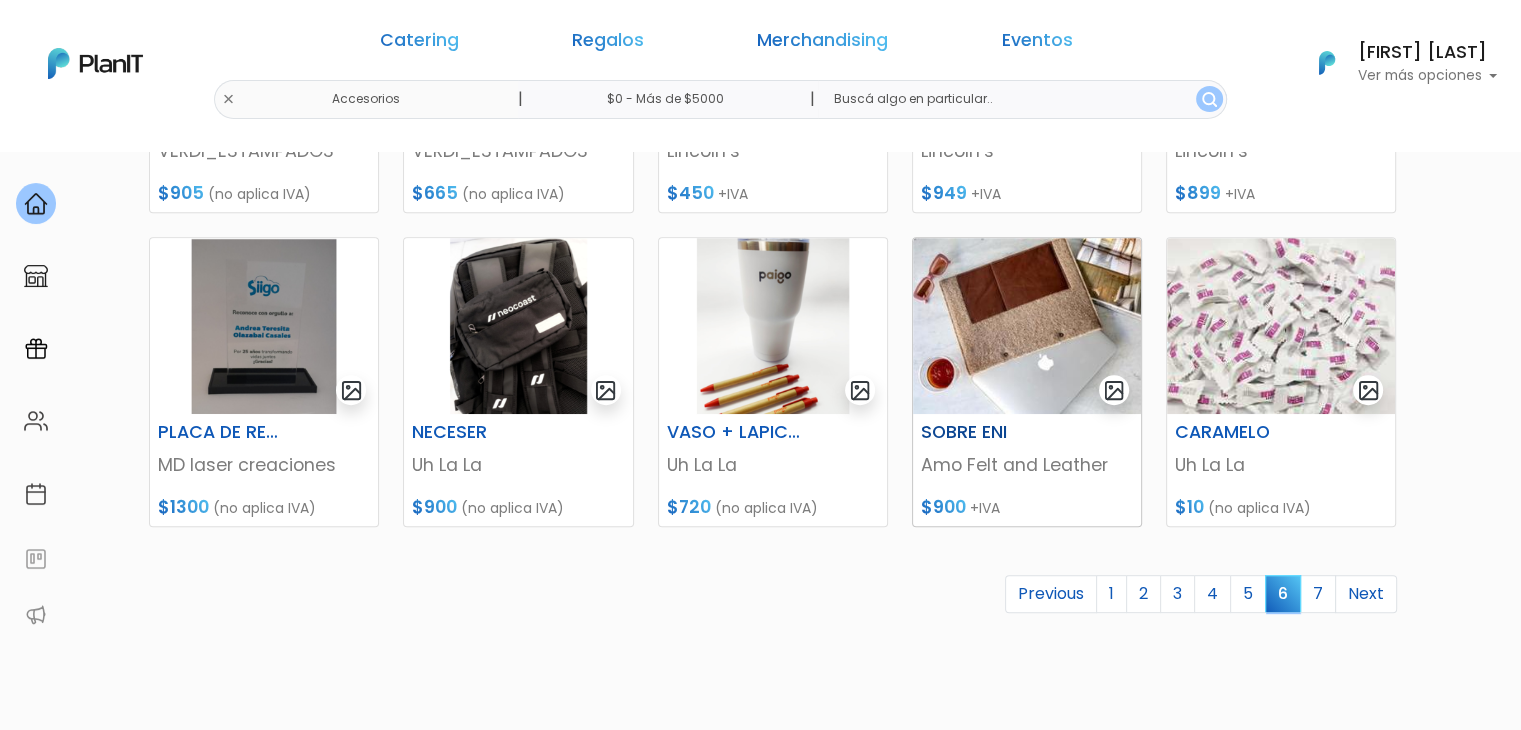 click on "Amo Felt and Leather" at bounding box center [1027, 465] 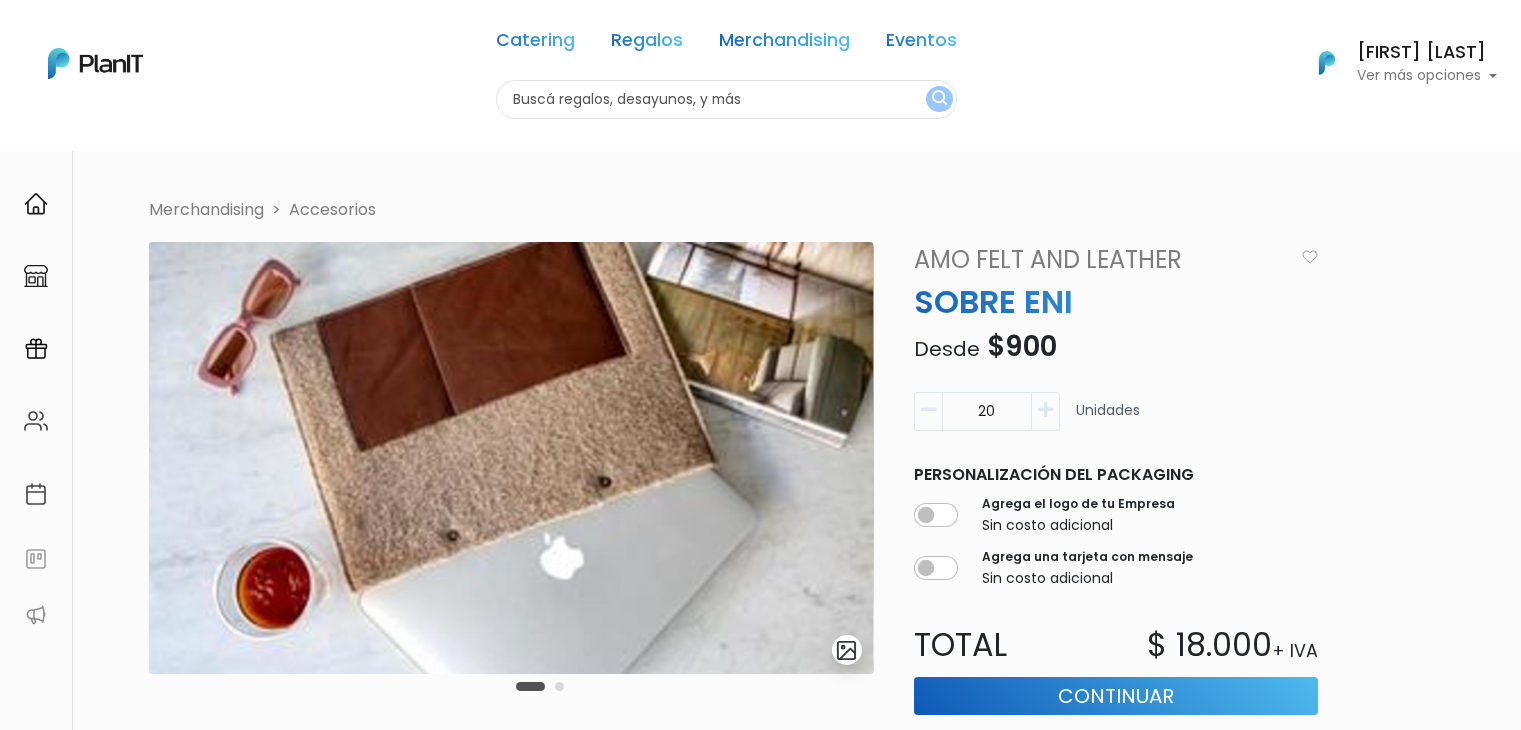 scroll, scrollTop: 0, scrollLeft: 0, axis: both 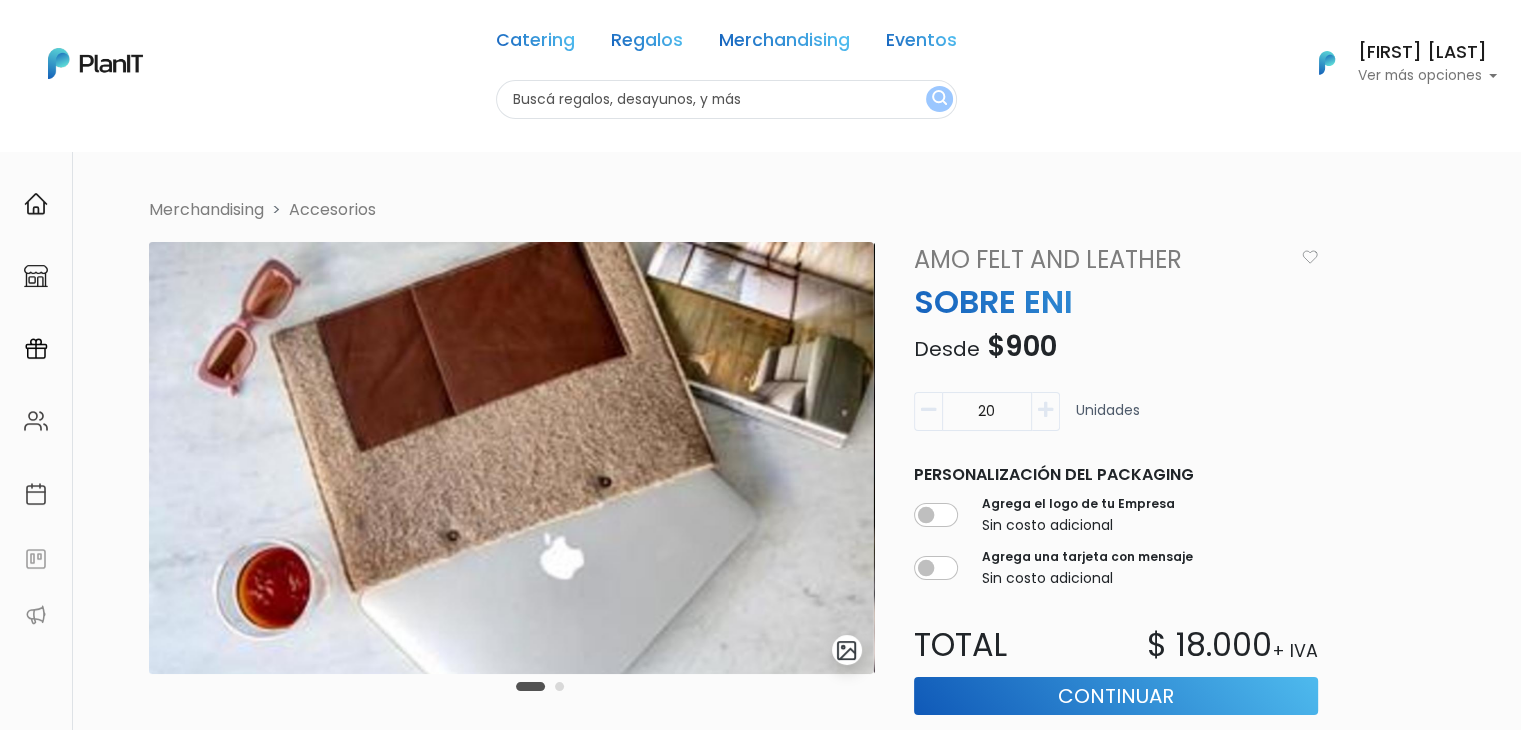 click on "Amo Felt and Leather" at bounding box center (1098, 260) 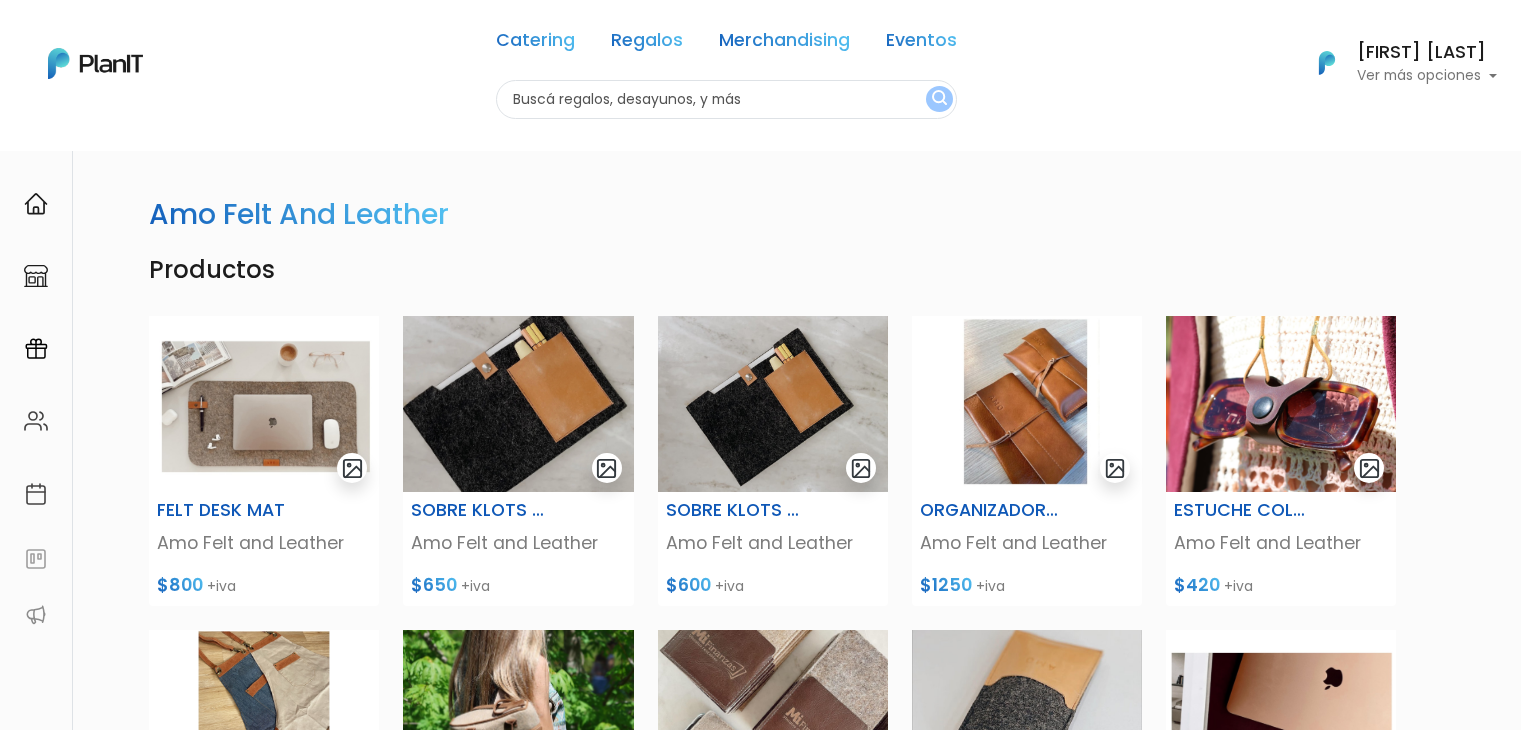 scroll, scrollTop: 0, scrollLeft: 0, axis: both 